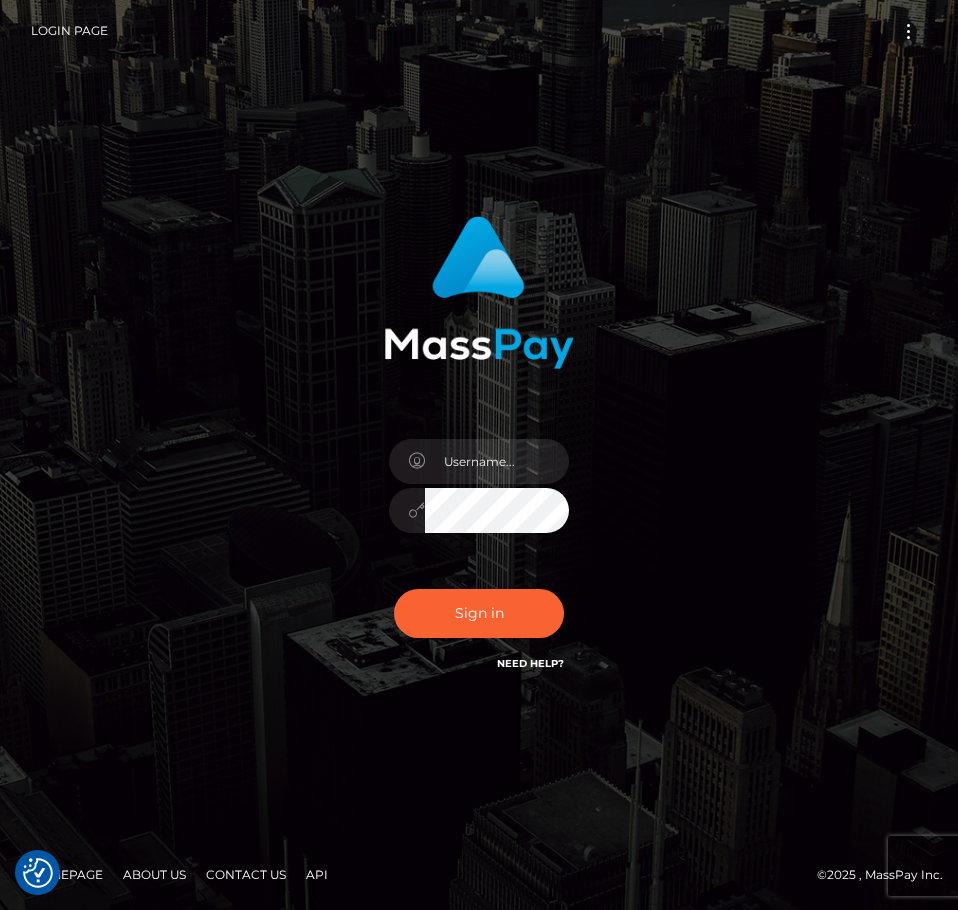 scroll, scrollTop: 0, scrollLeft: 0, axis: both 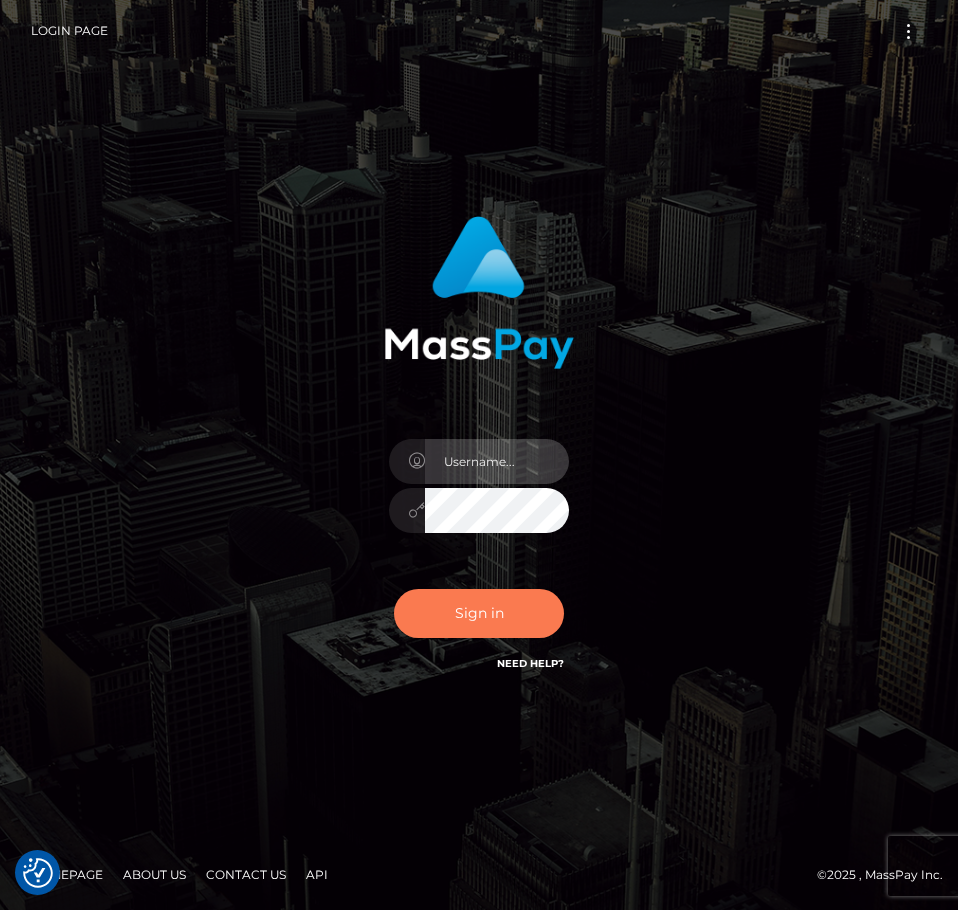 type on "aluasupport" 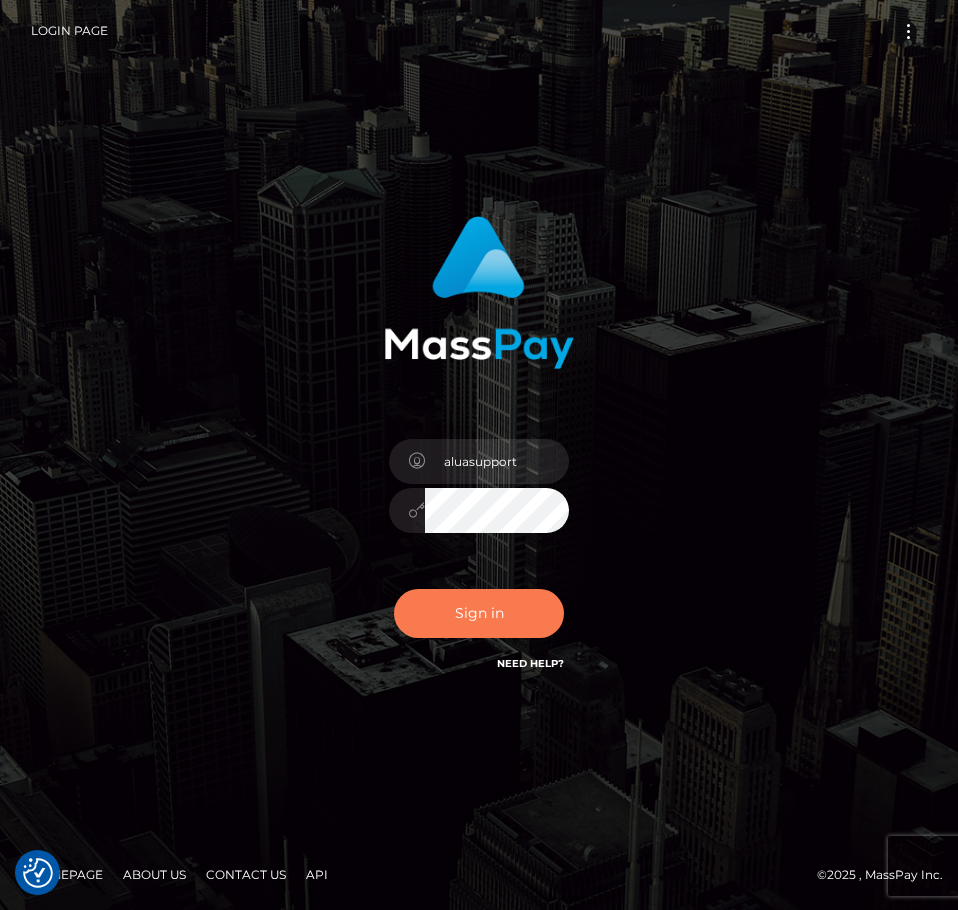 click on "Sign in" at bounding box center [479, 613] 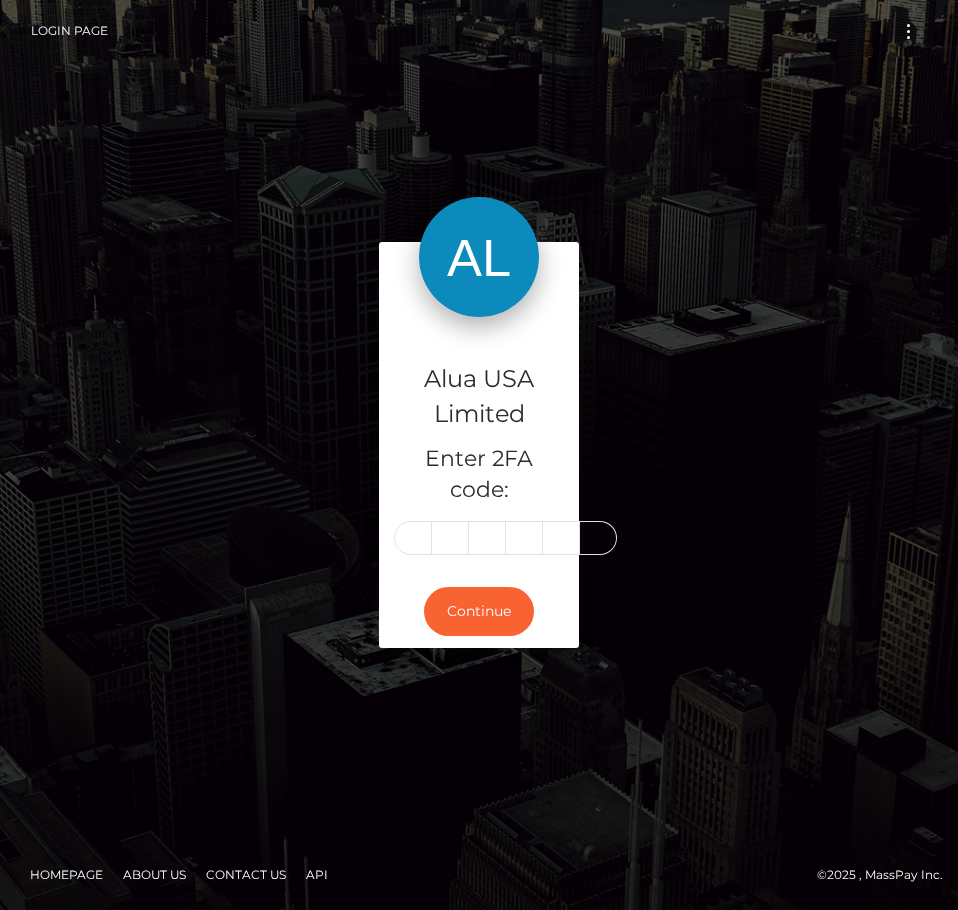 scroll, scrollTop: 0, scrollLeft: 0, axis: both 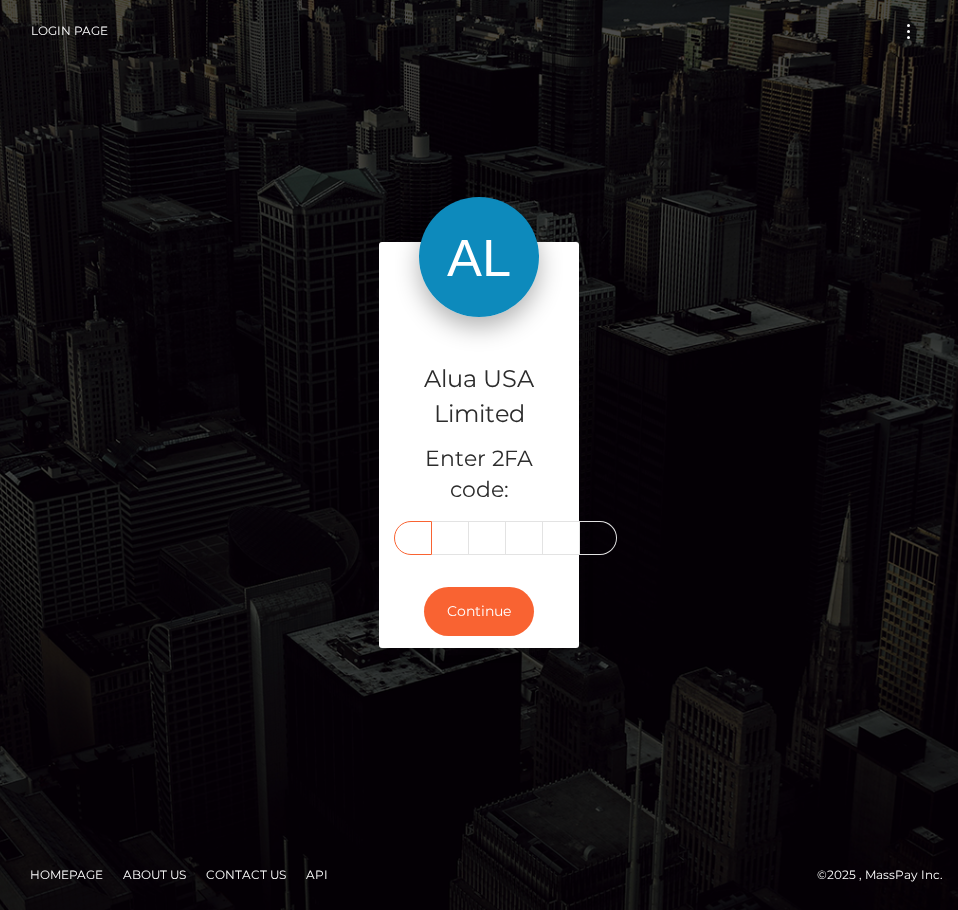 click at bounding box center (413, 538) 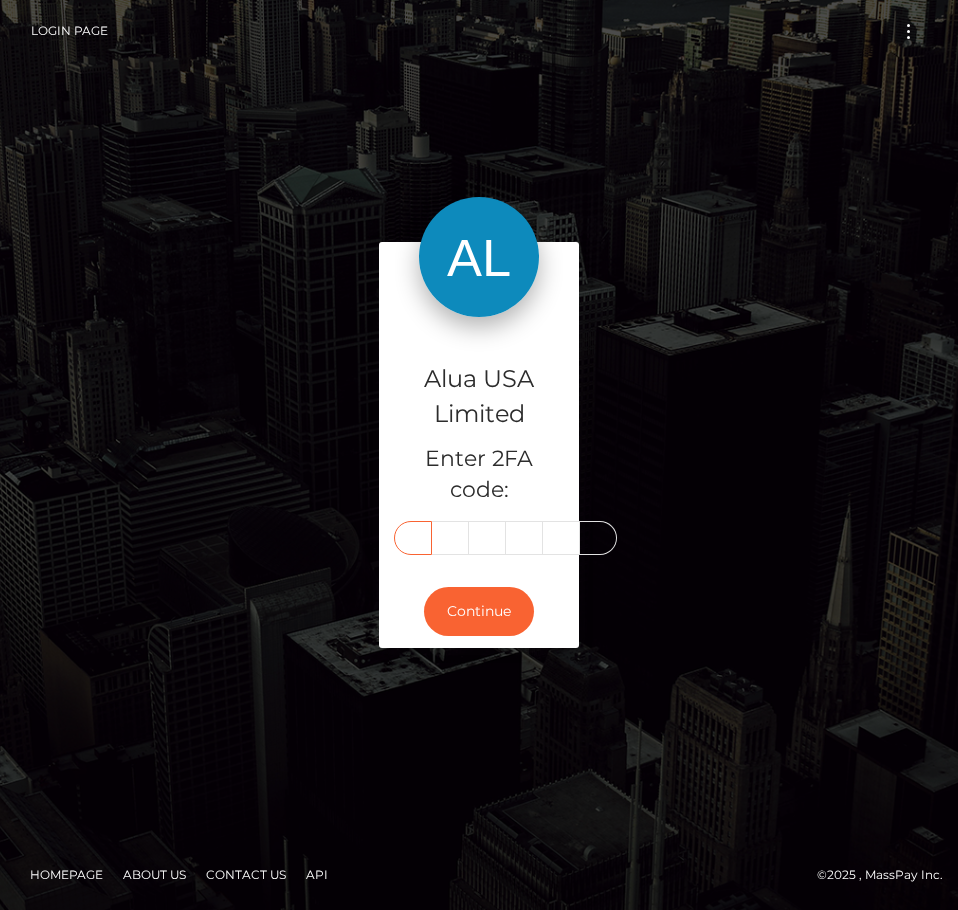 scroll, scrollTop: 0, scrollLeft: 0, axis: both 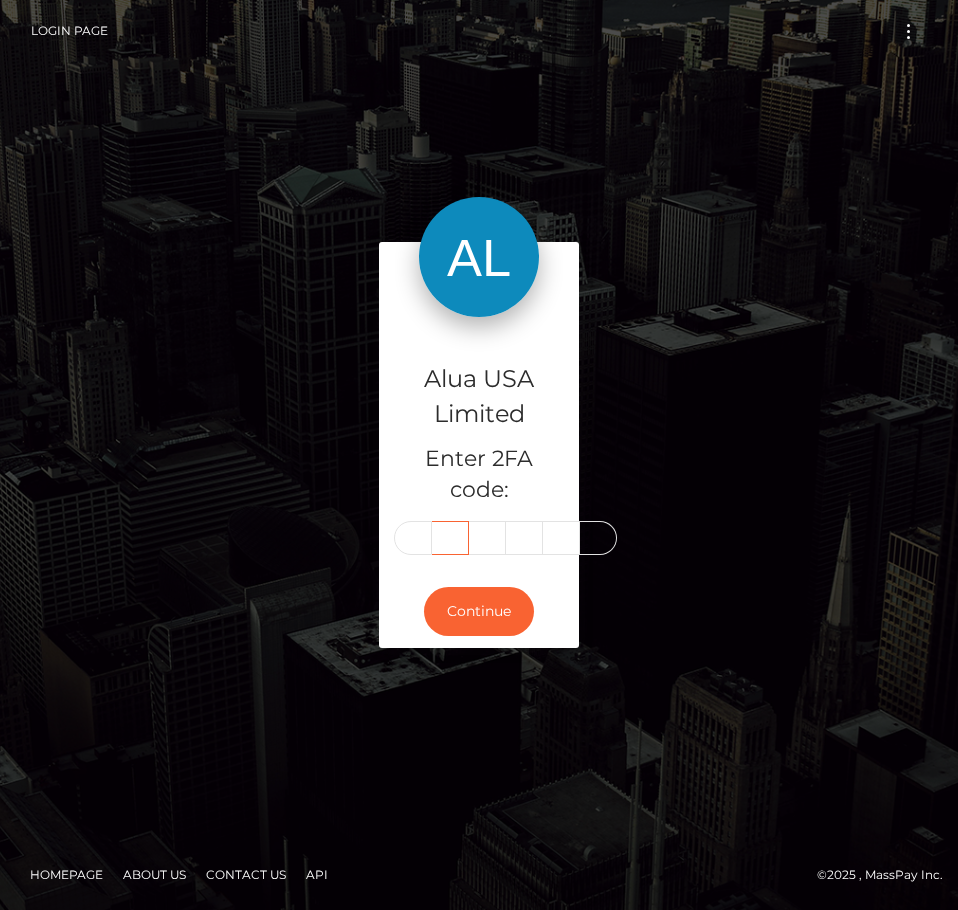 type on "8" 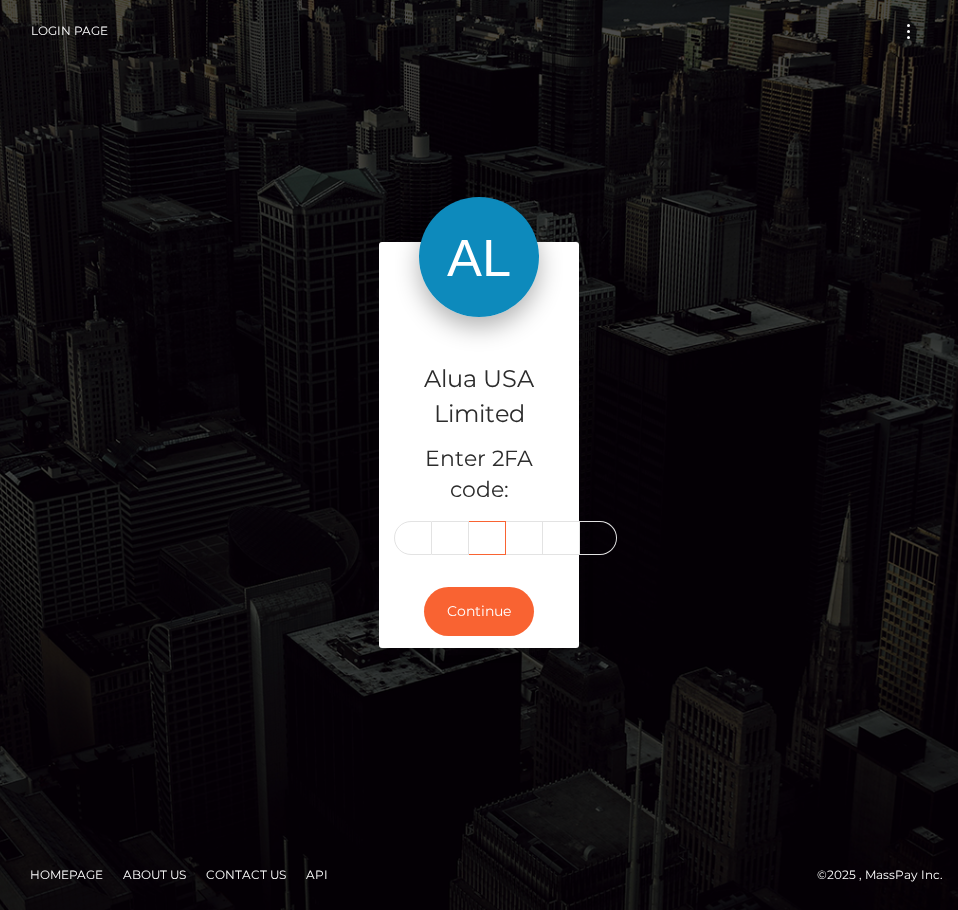 scroll, scrollTop: 0, scrollLeft: 3, axis: horizontal 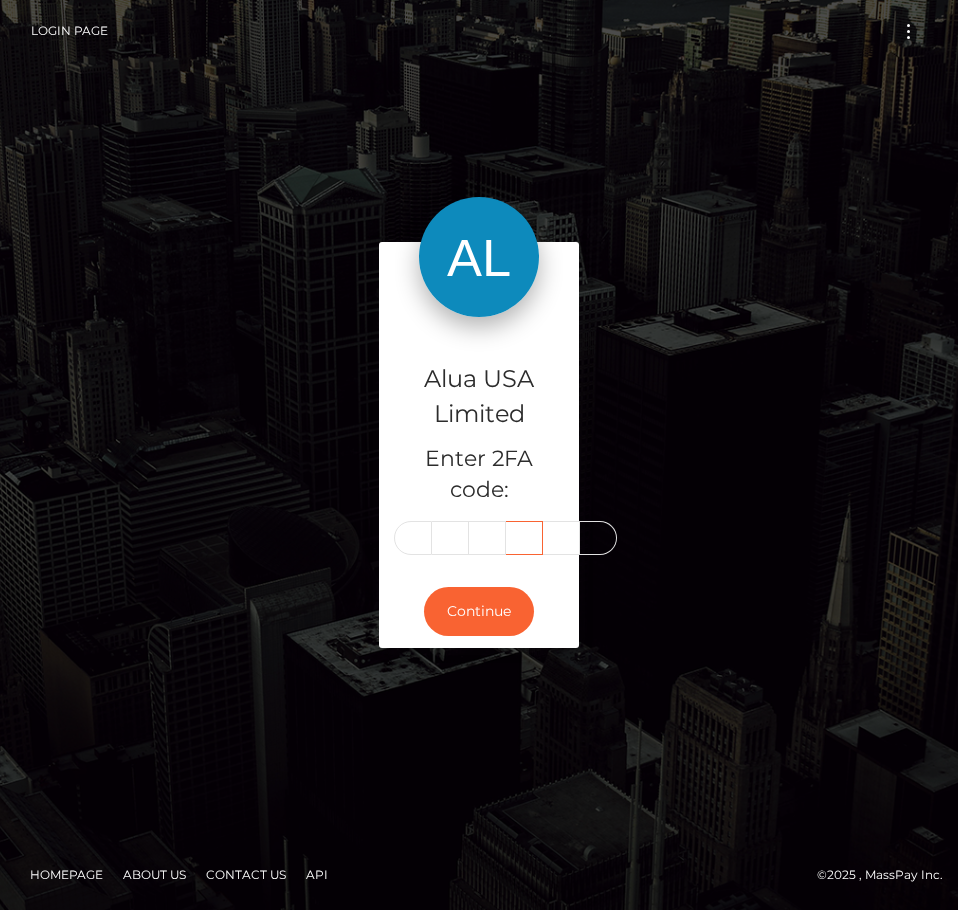 type on "9" 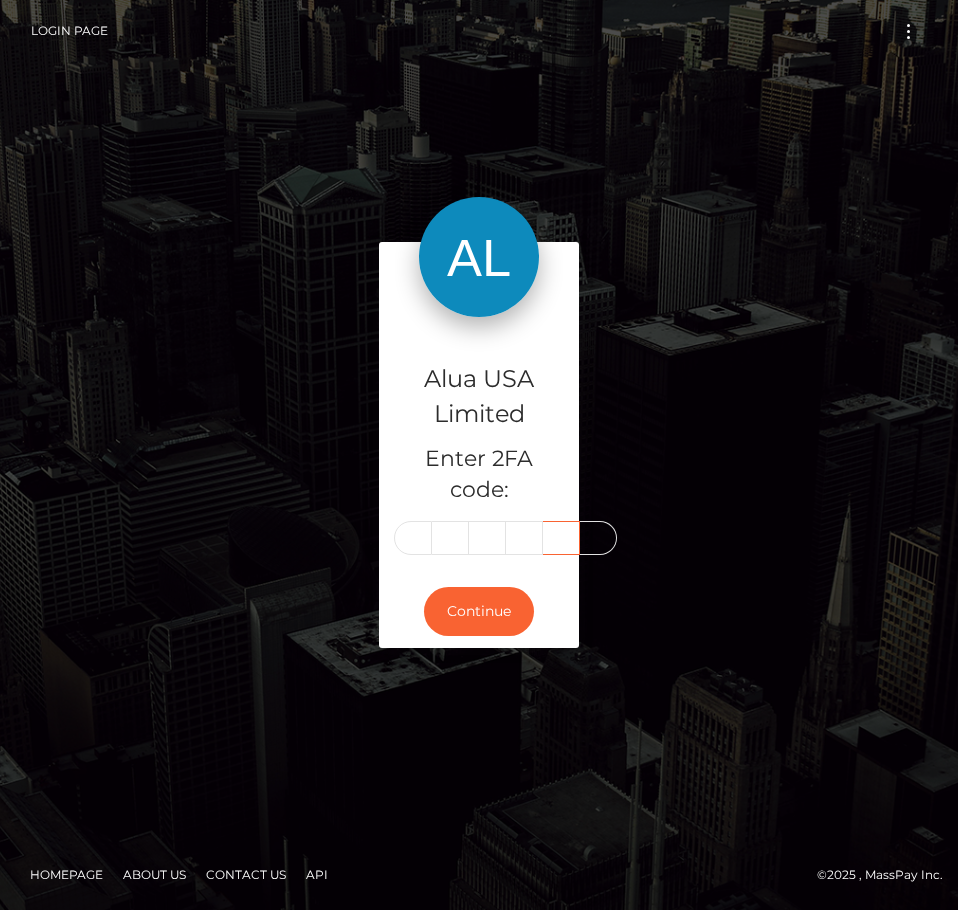 scroll, scrollTop: 0, scrollLeft: 0, axis: both 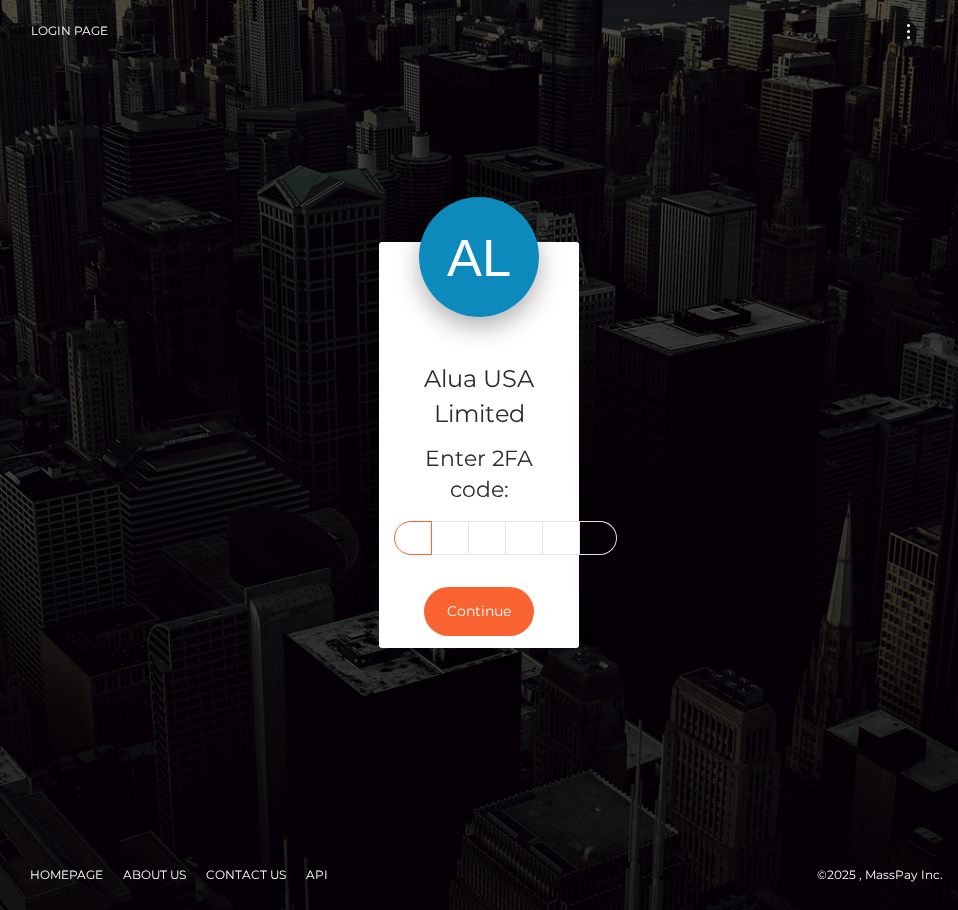 click on "2" at bounding box center [413, 538] 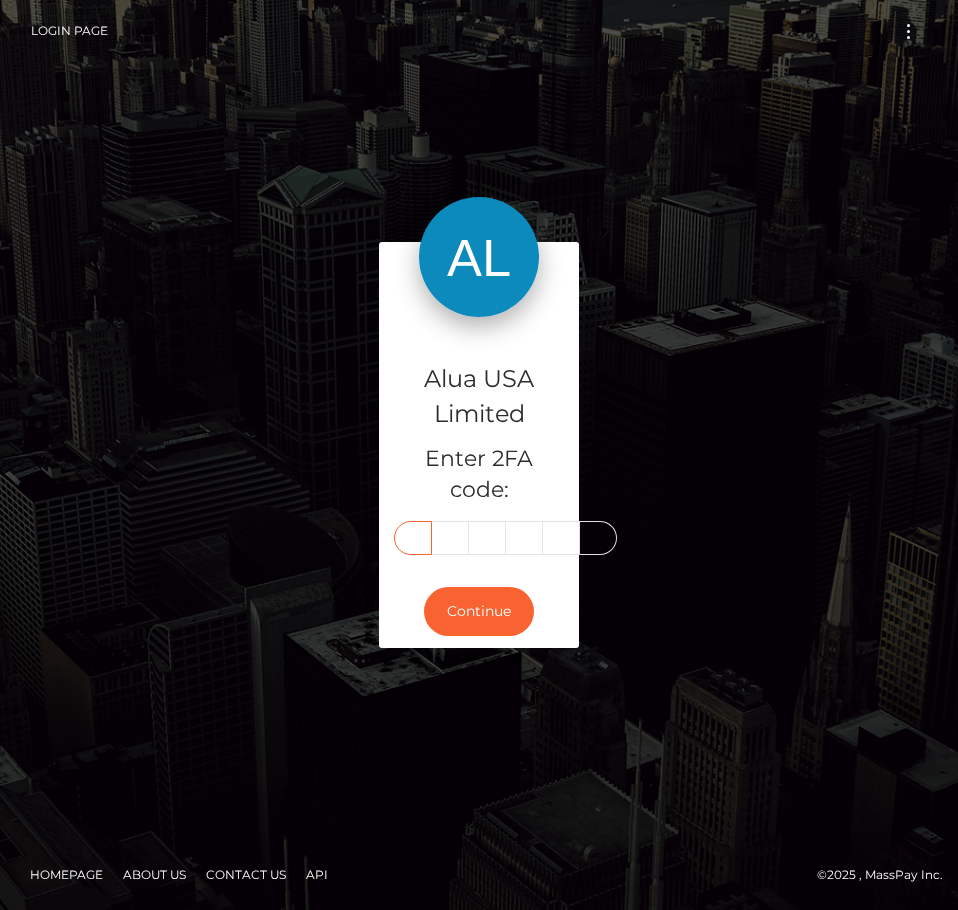 scroll, scrollTop: 0, scrollLeft: 0, axis: both 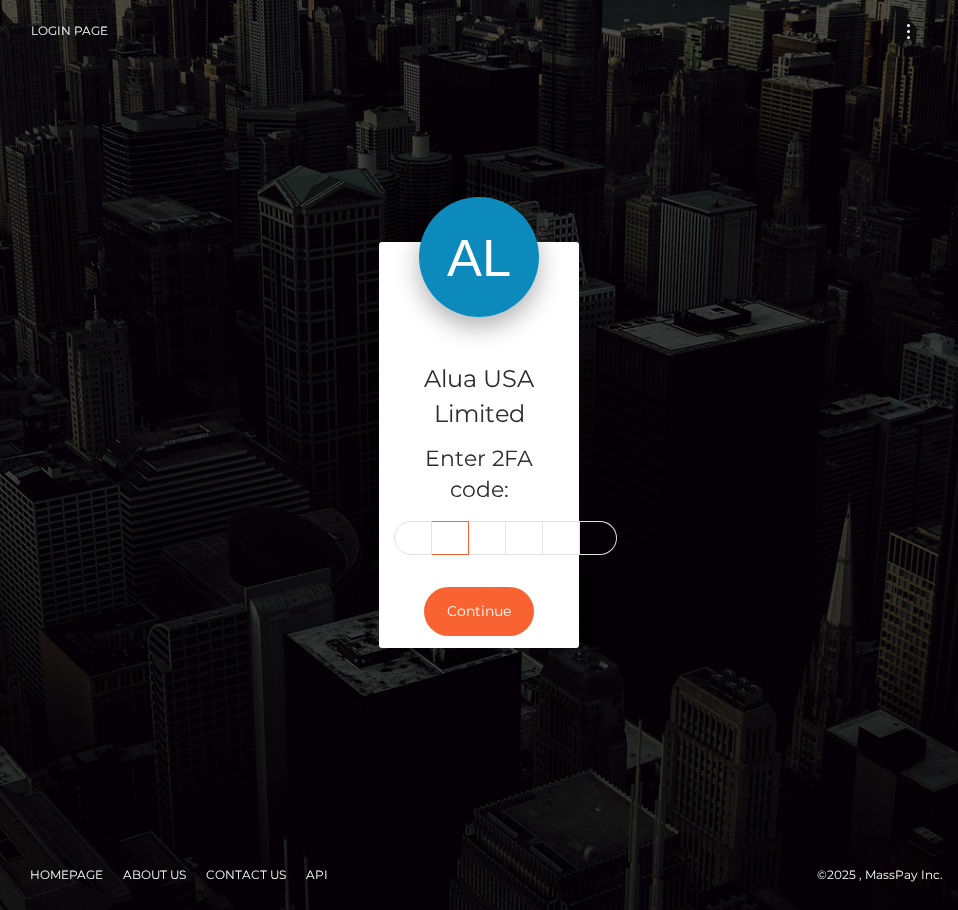 type on "6" 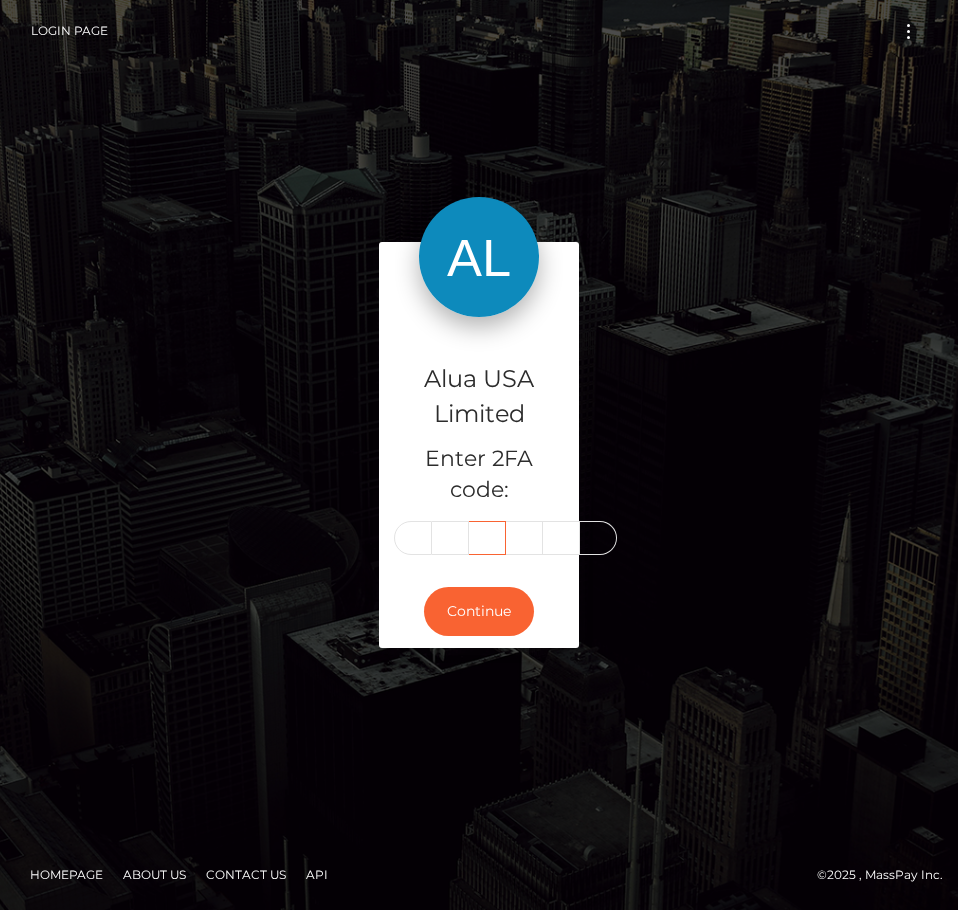 scroll, scrollTop: 0, scrollLeft: 0, axis: both 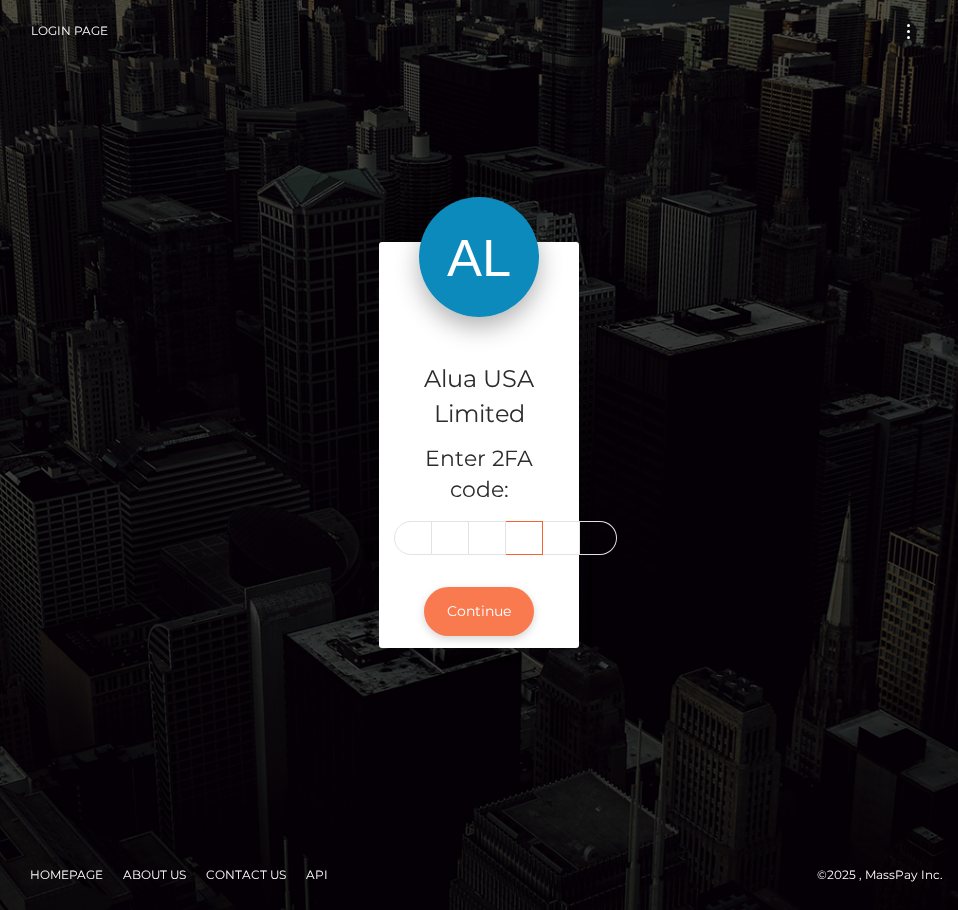 type 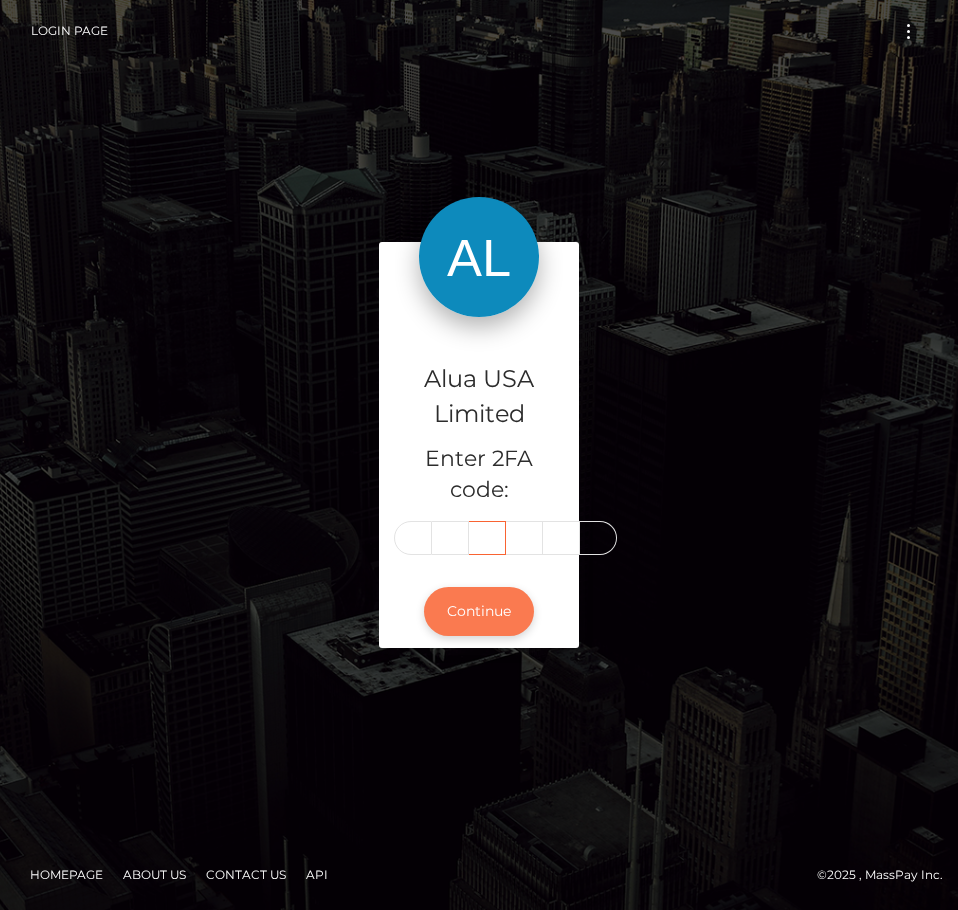 type 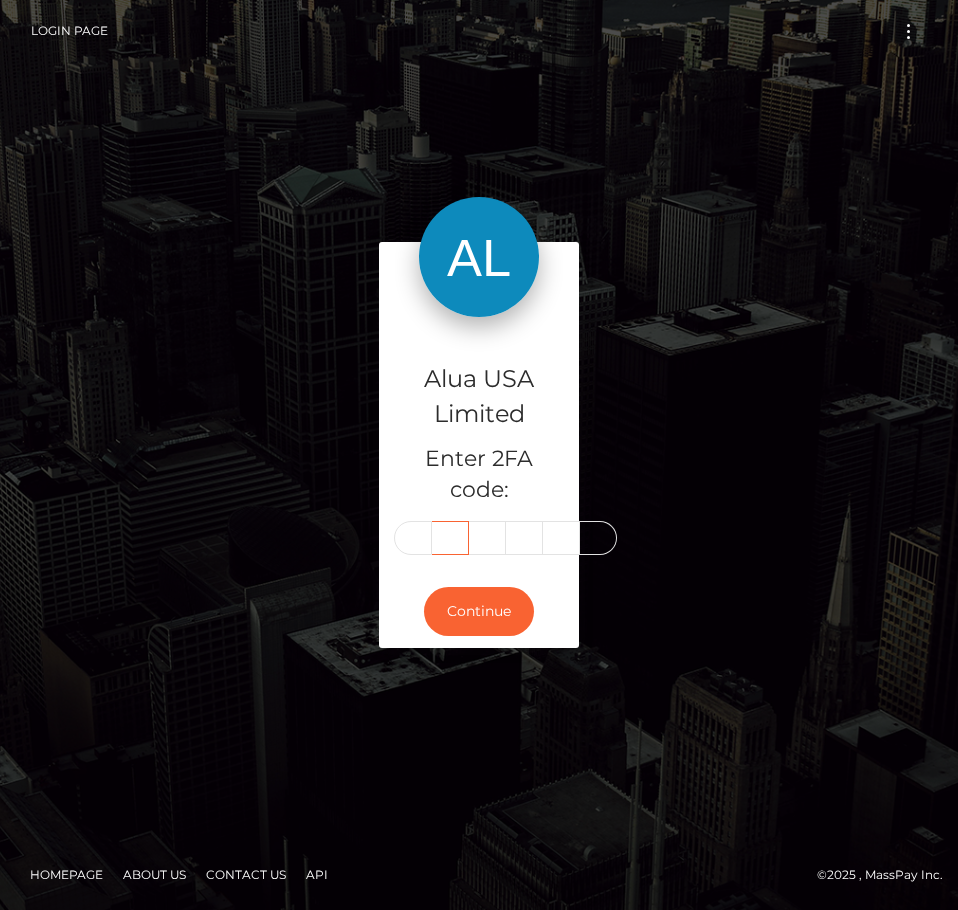type 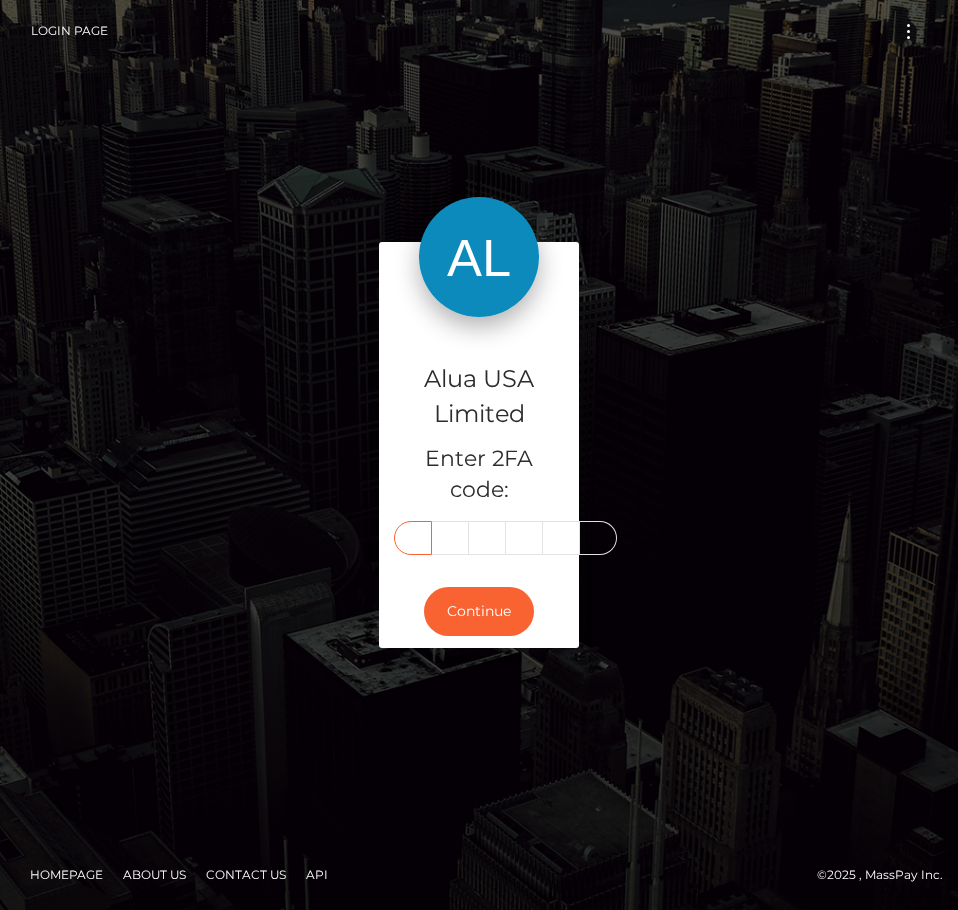 type on "3" 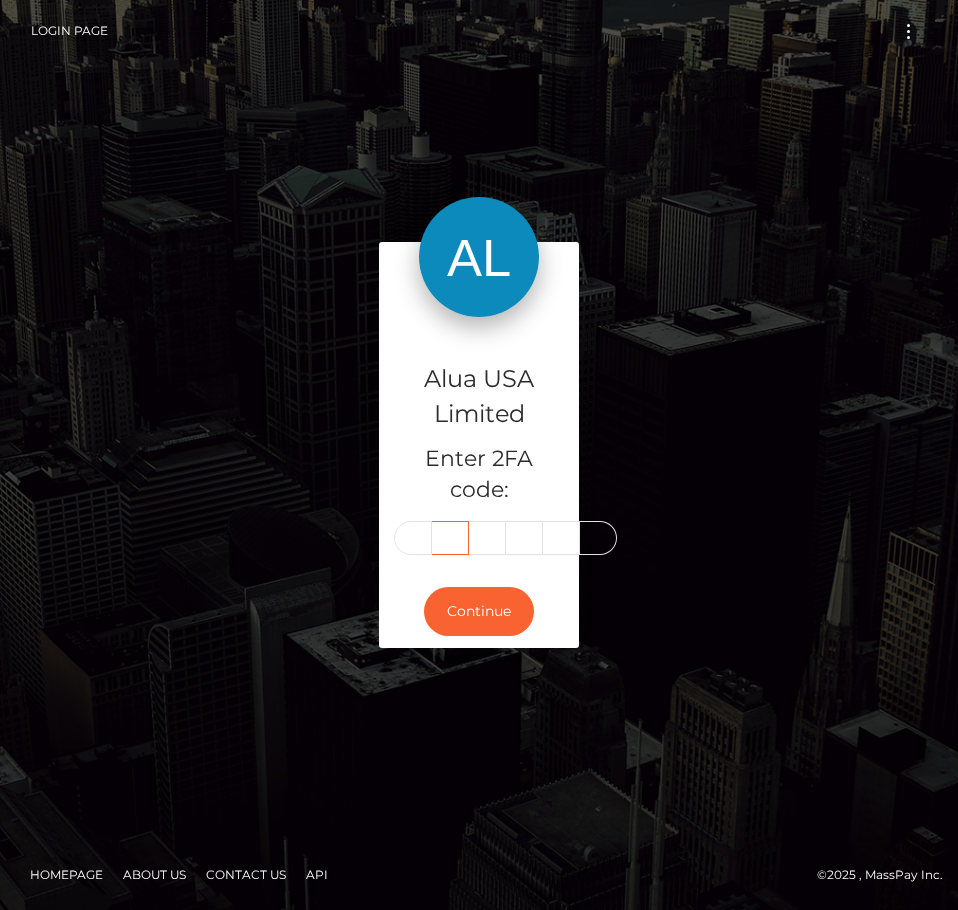 scroll, scrollTop: 0, scrollLeft: 0, axis: both 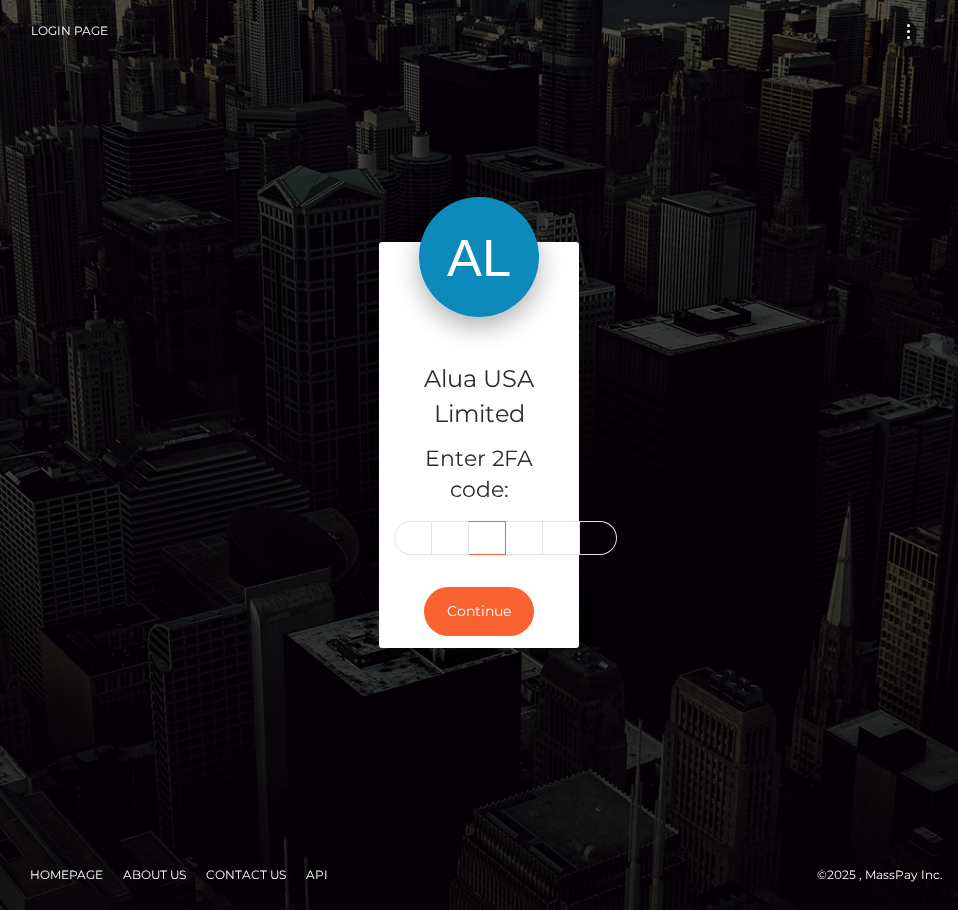 type on "6" 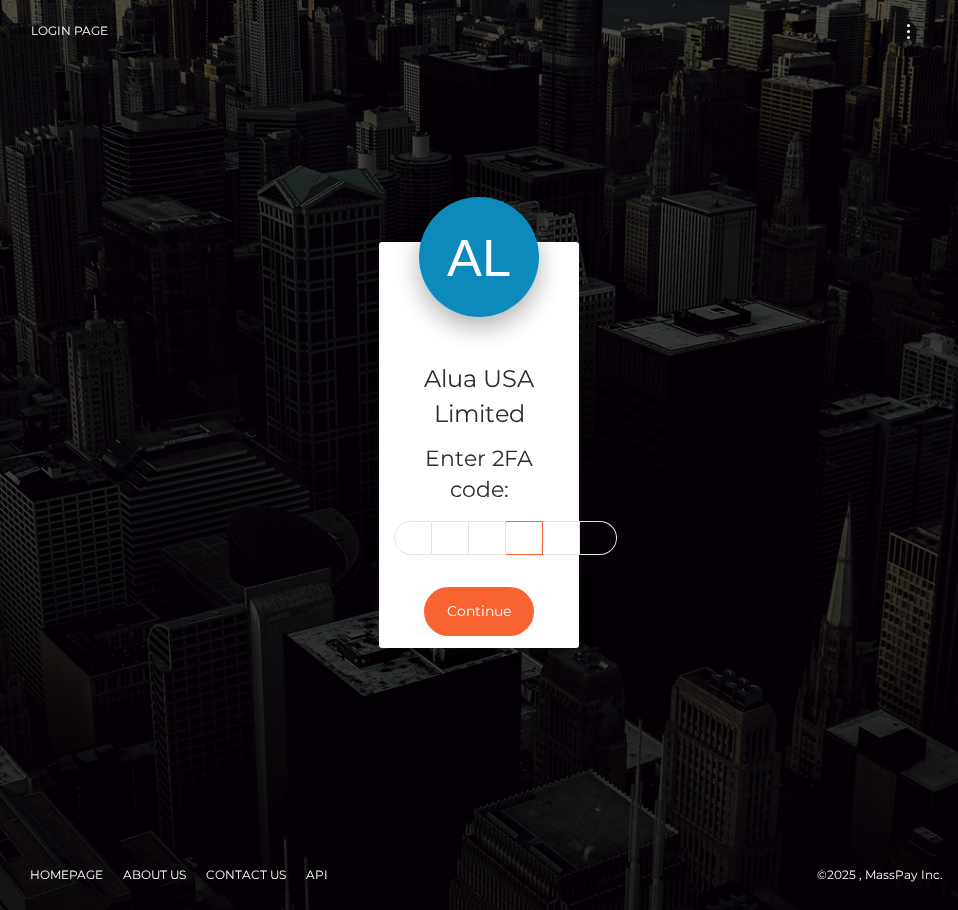 scroll, scrollTop: 0, scrollLeft: 0, axis: both 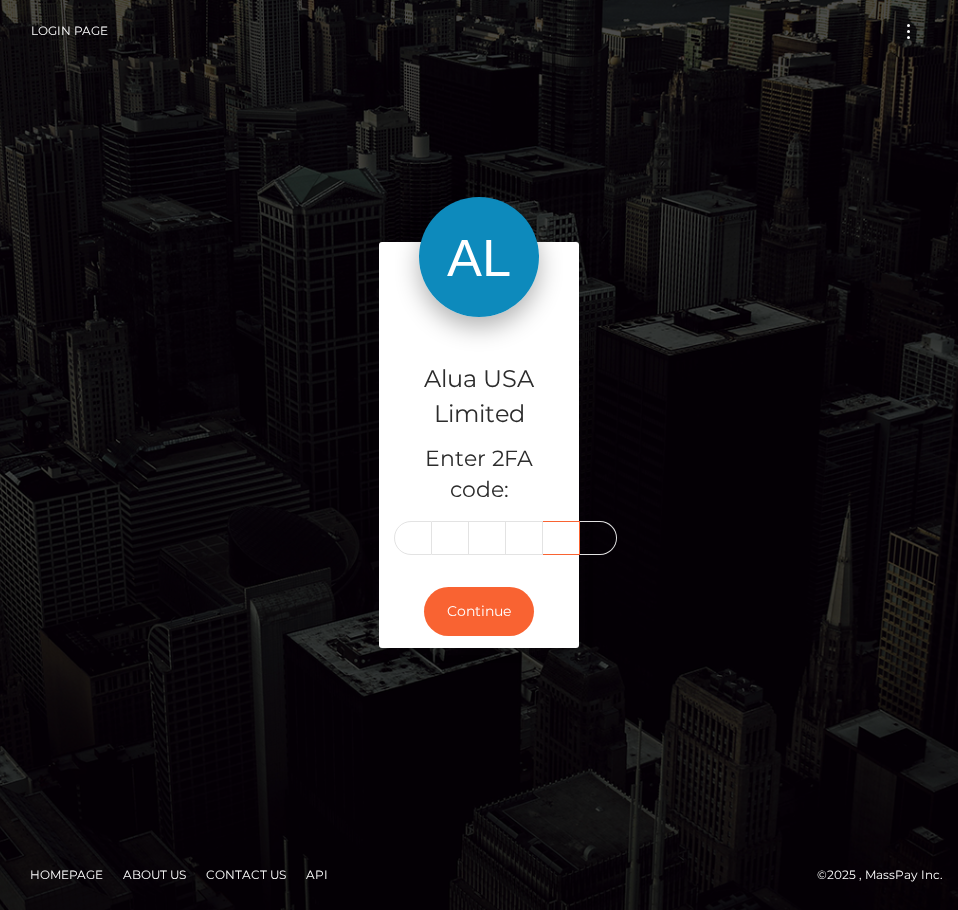 type 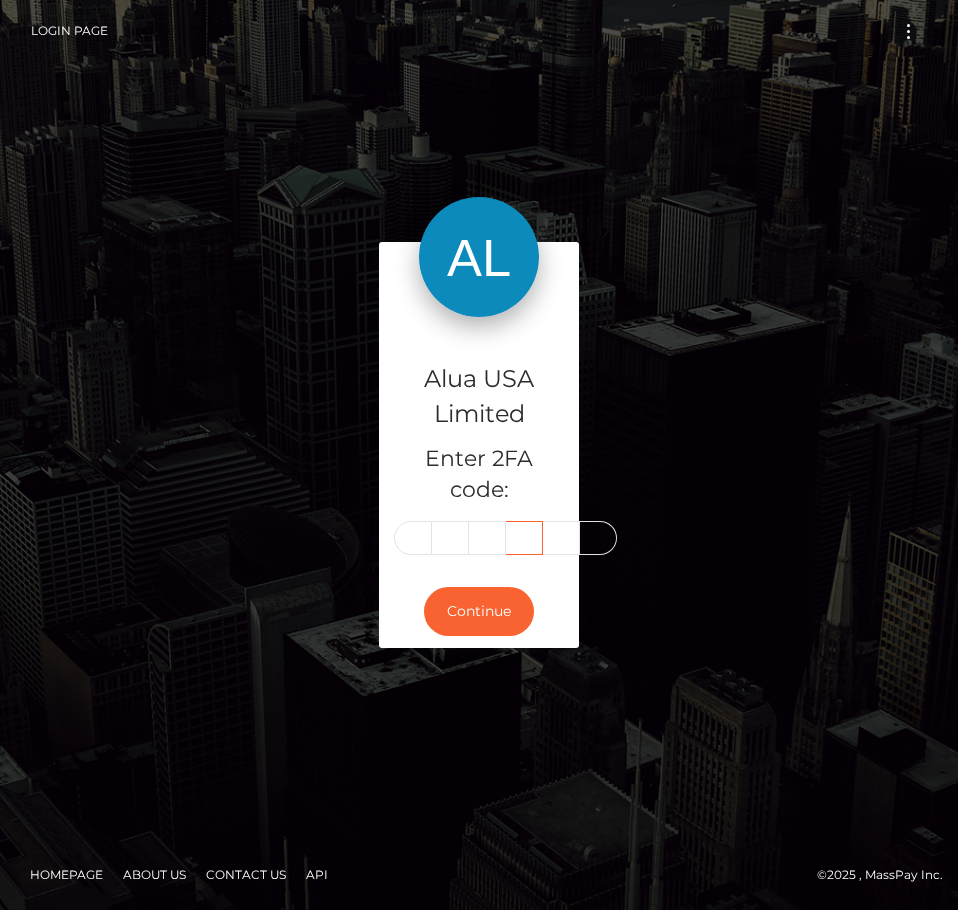 type 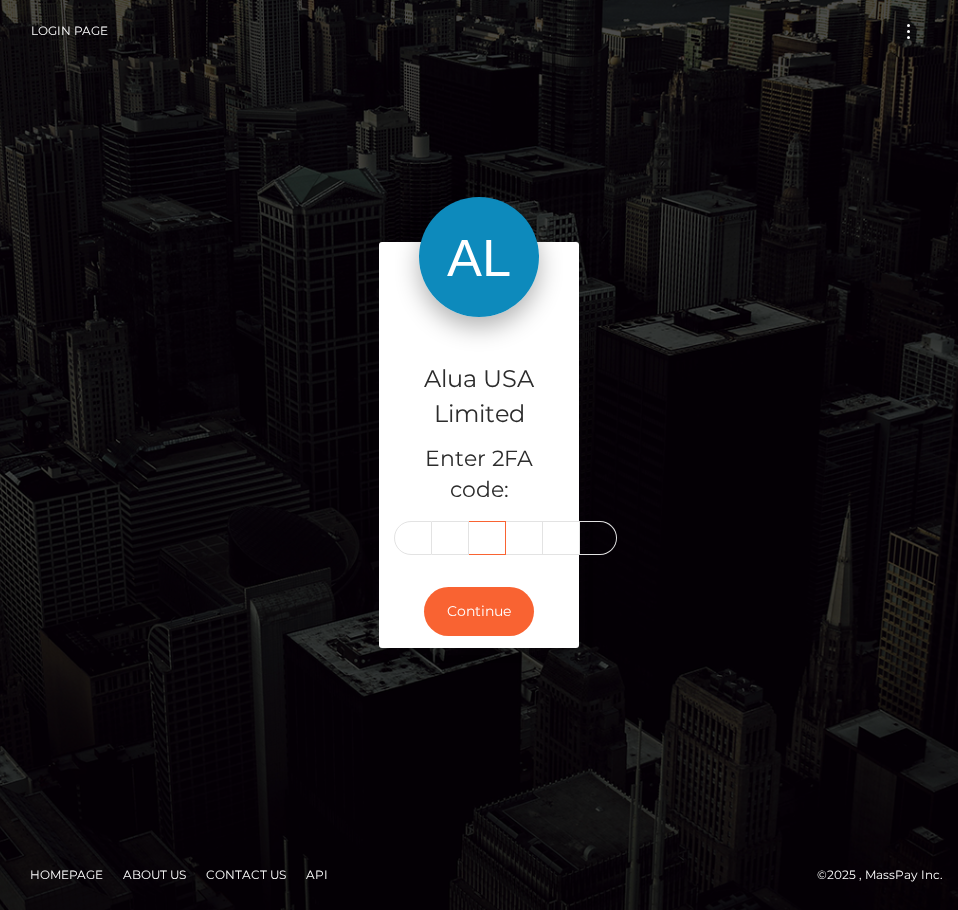 type 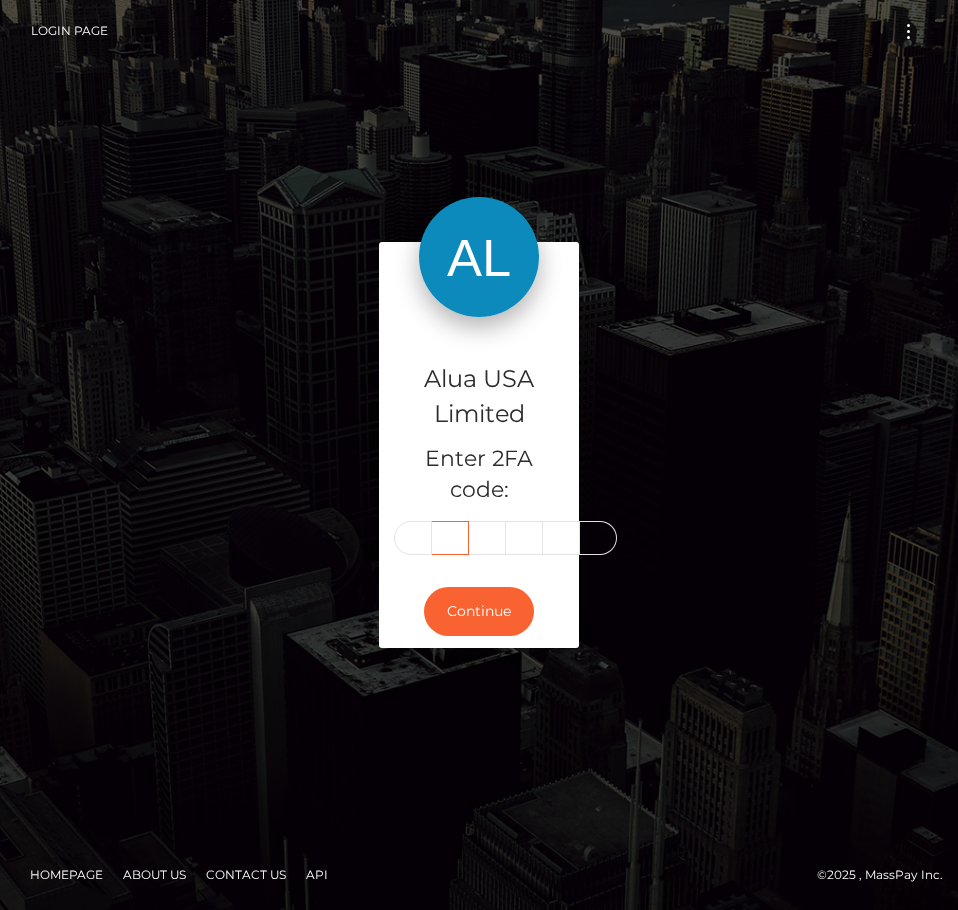type 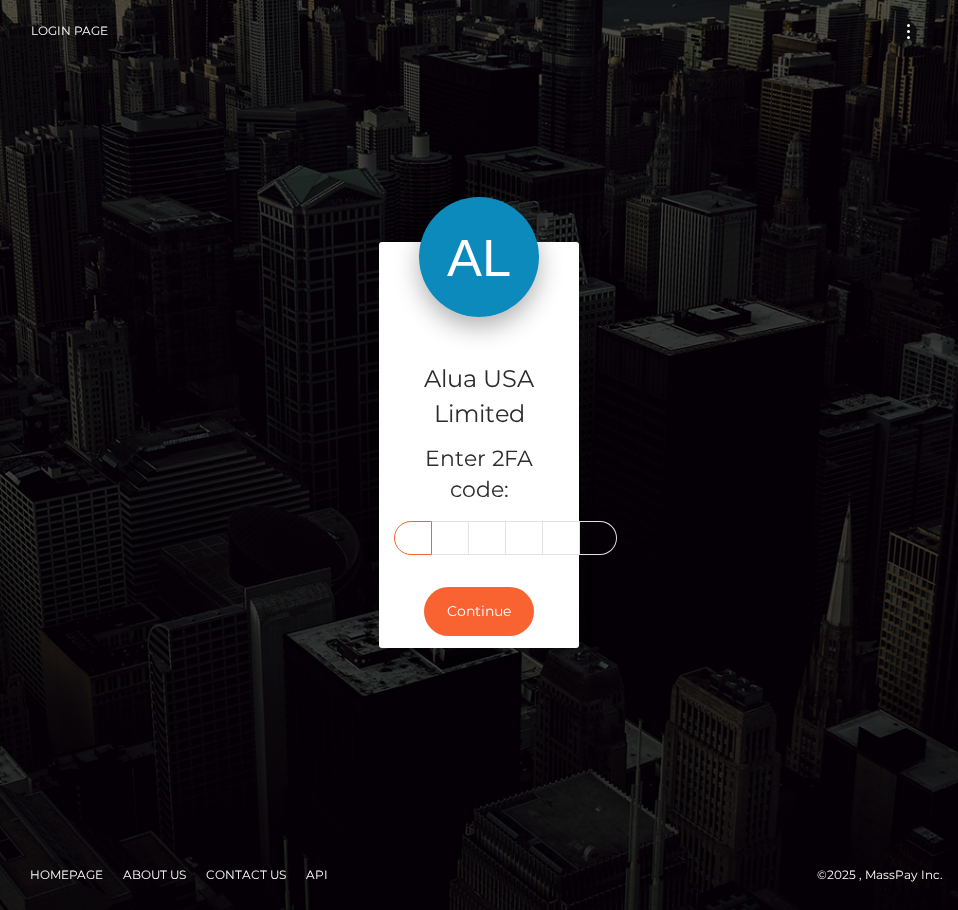type on "3" 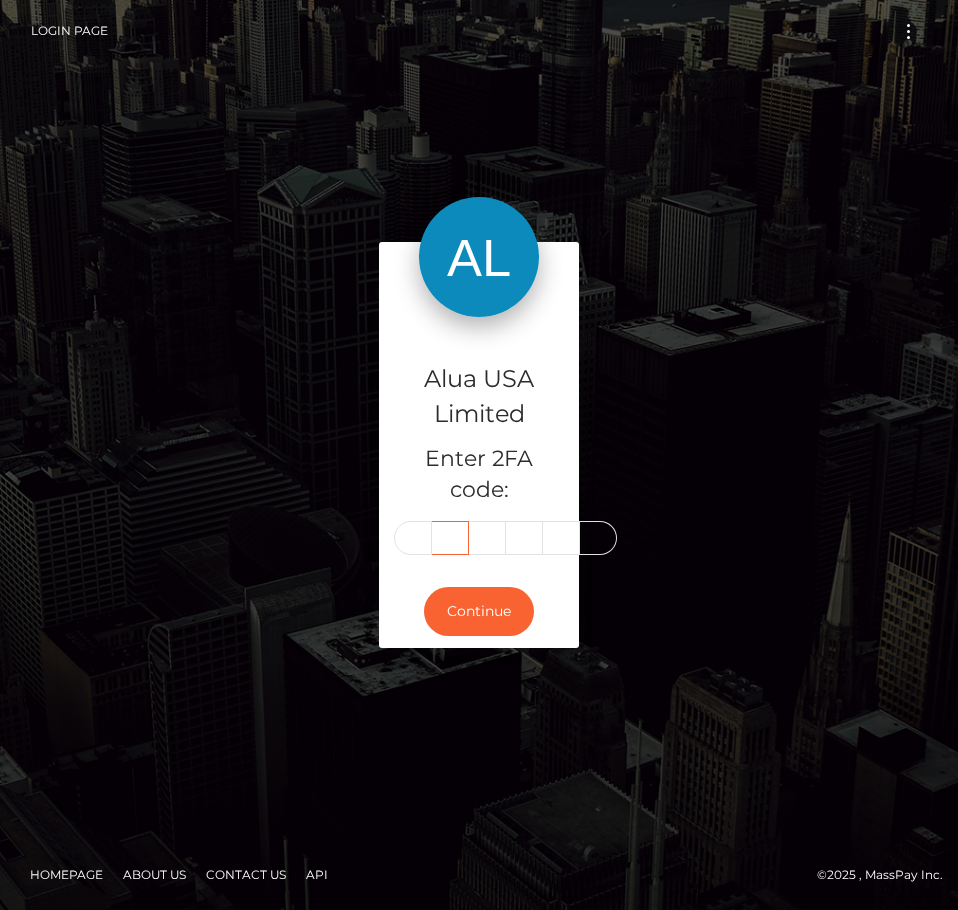 scroll, scrollTop: 0, scrollLeft: 0, axis: both 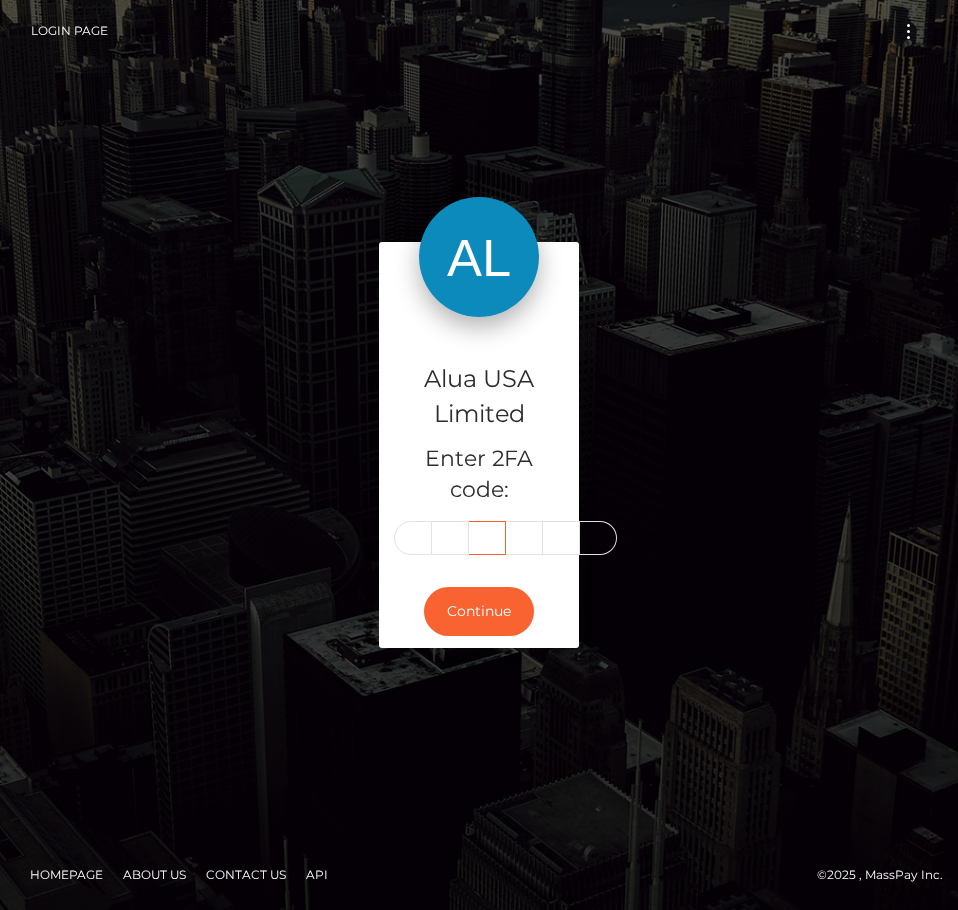 type on "6" 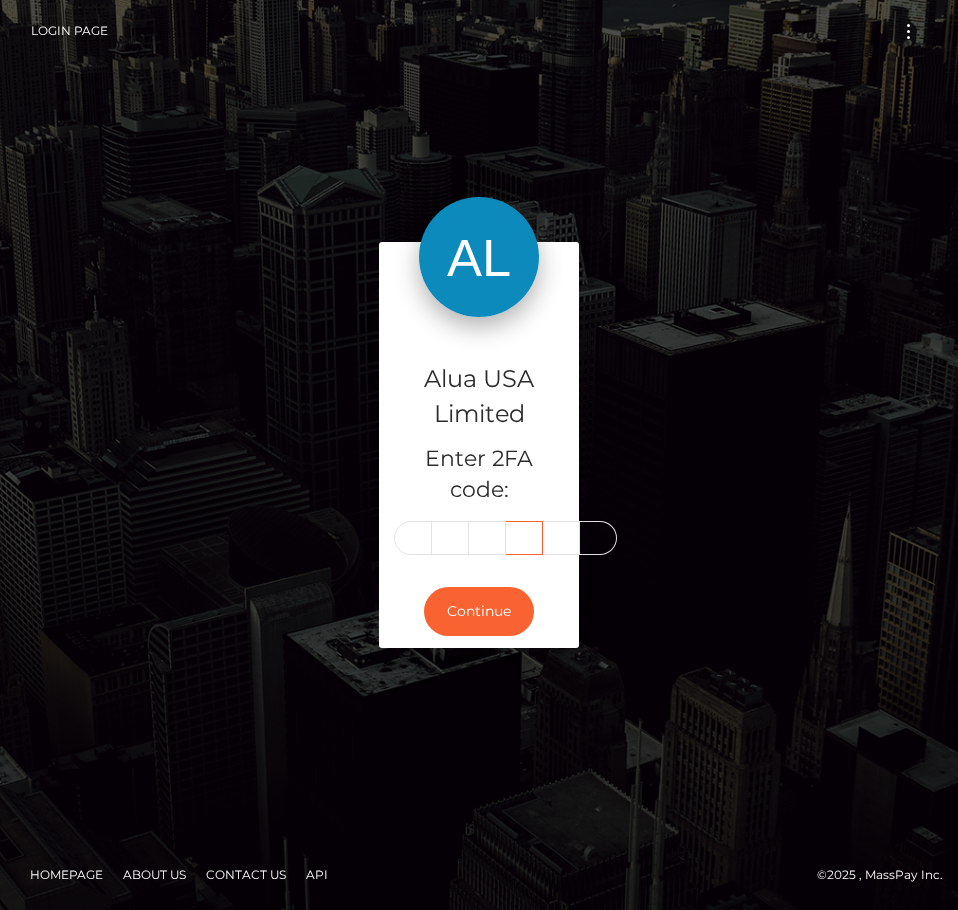 scroll, scrollTop: 0, scrollLeft: 0, axis: both 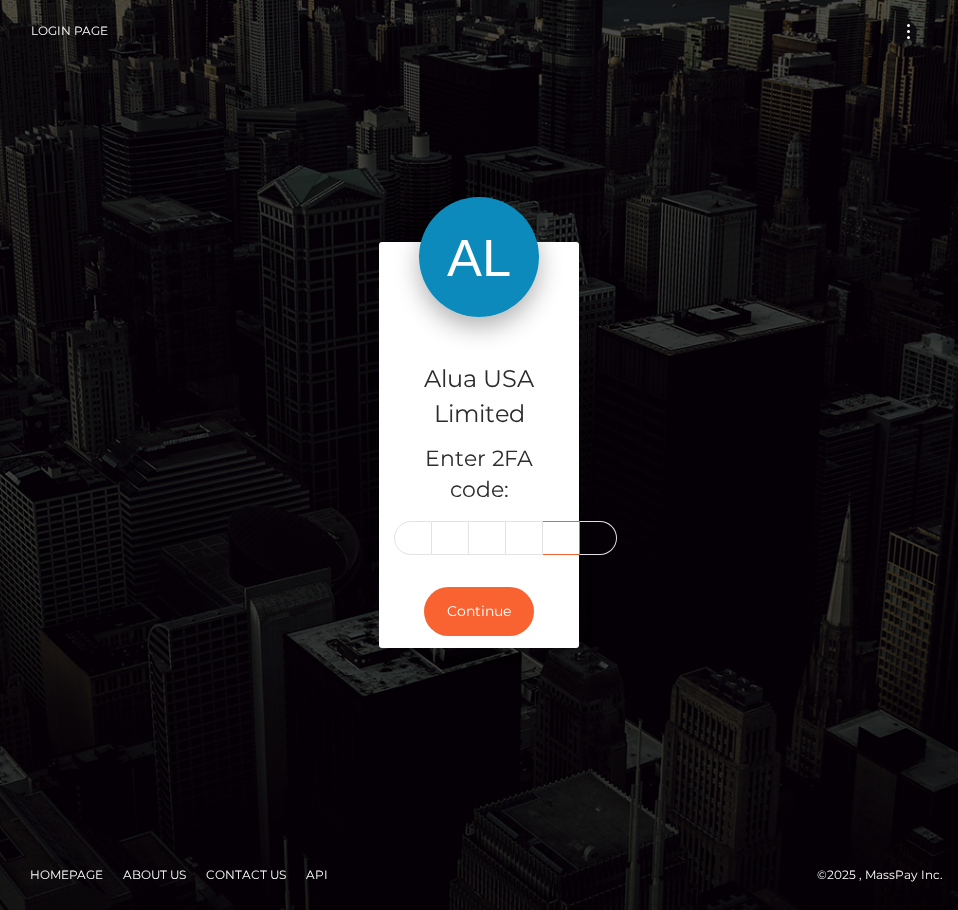 type on "2" 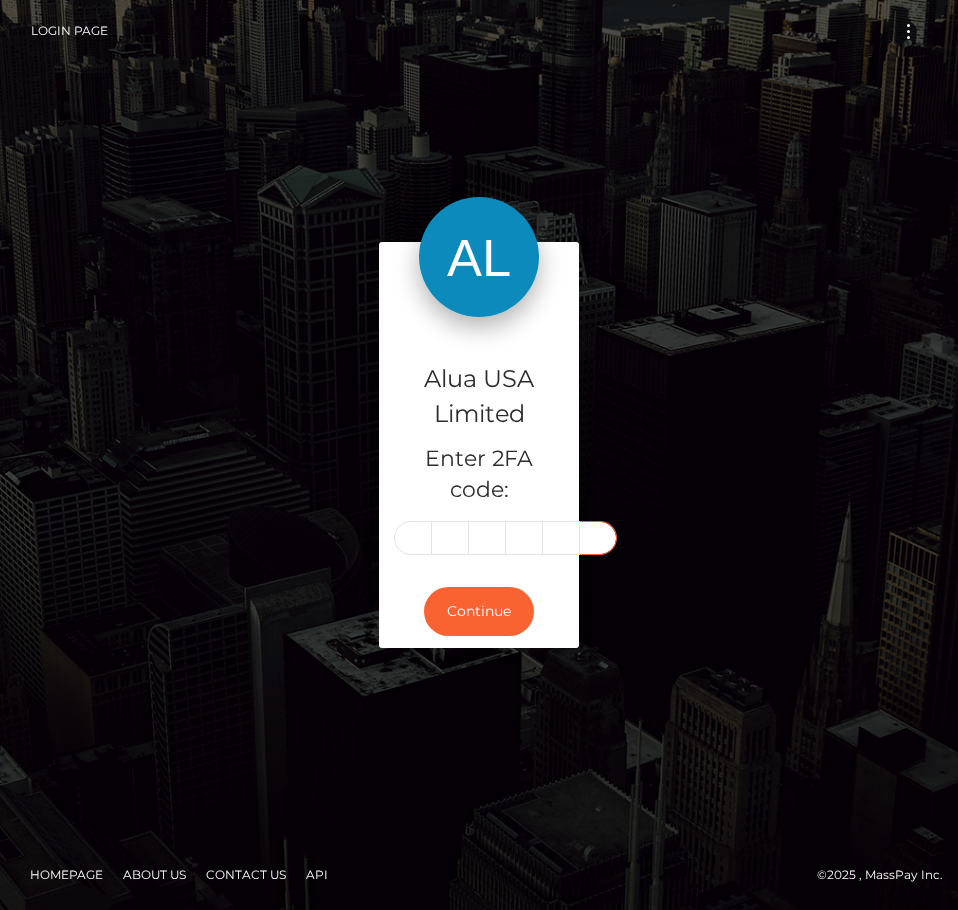 scroll, scrollTop: 0, scrollLeft: 0, axis: both 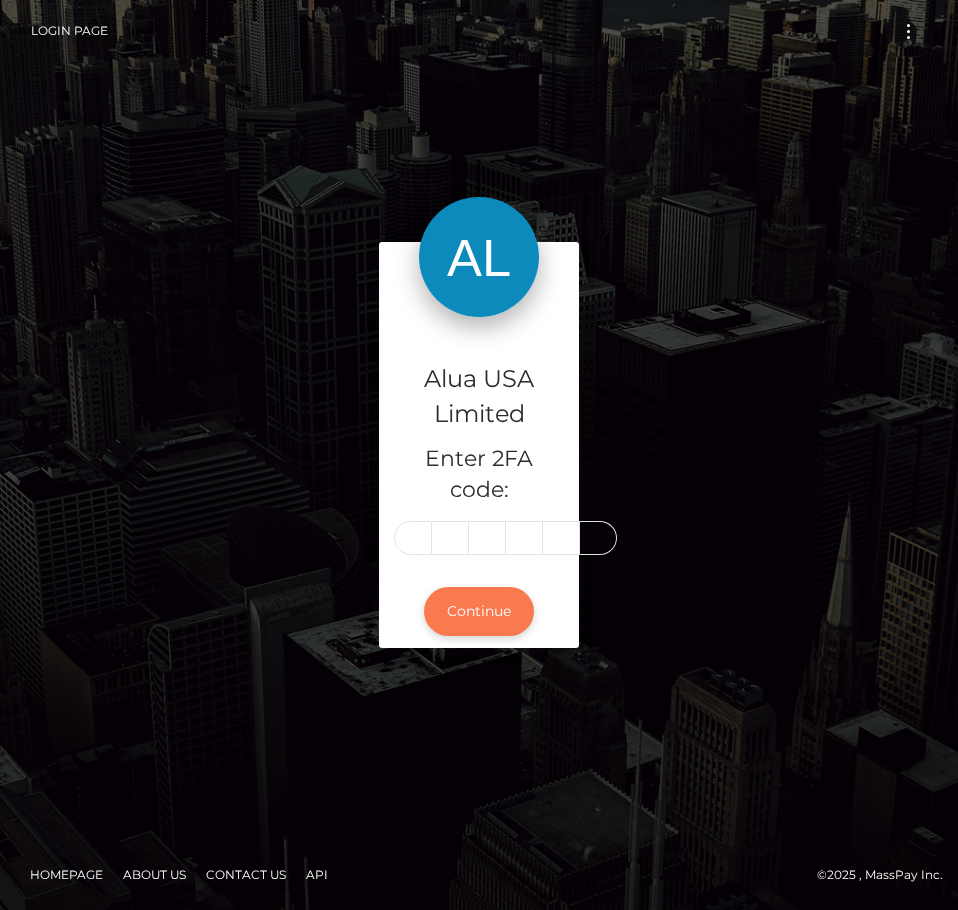 click on "Continue" at bounding box center (479, 611) 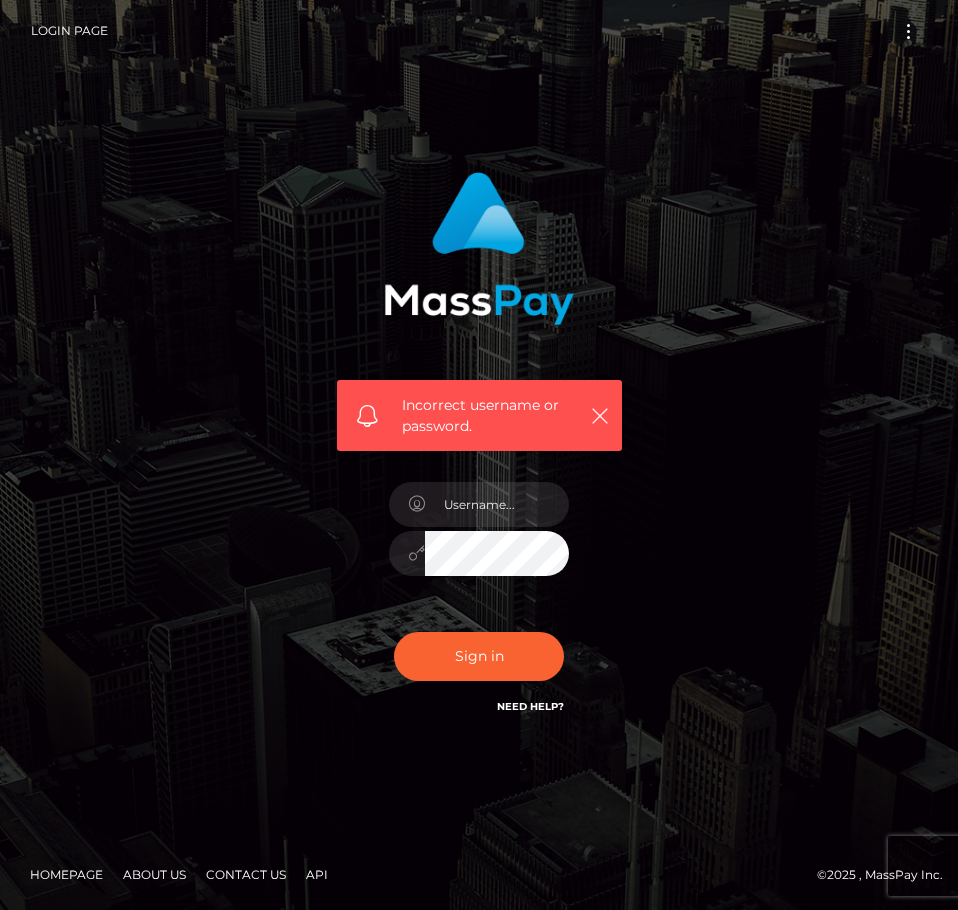 scroll, scrollTop: 0, scrollLeft: 0, axis: both 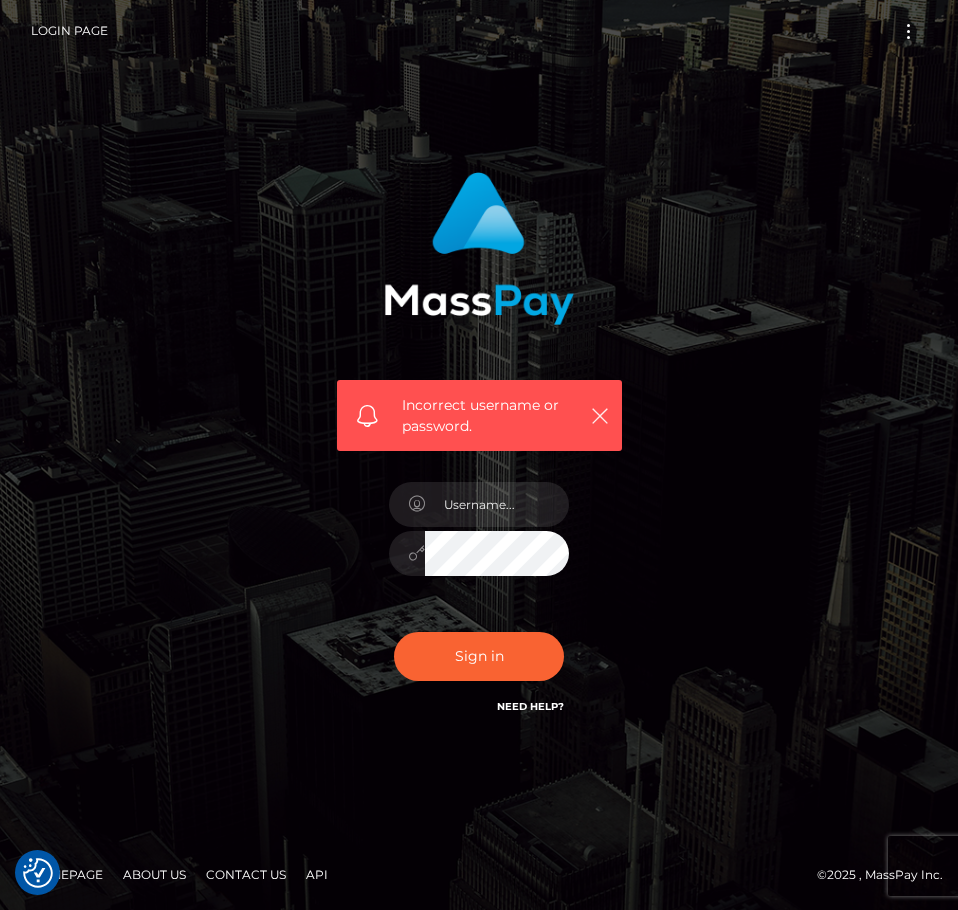 checkbox on "true" 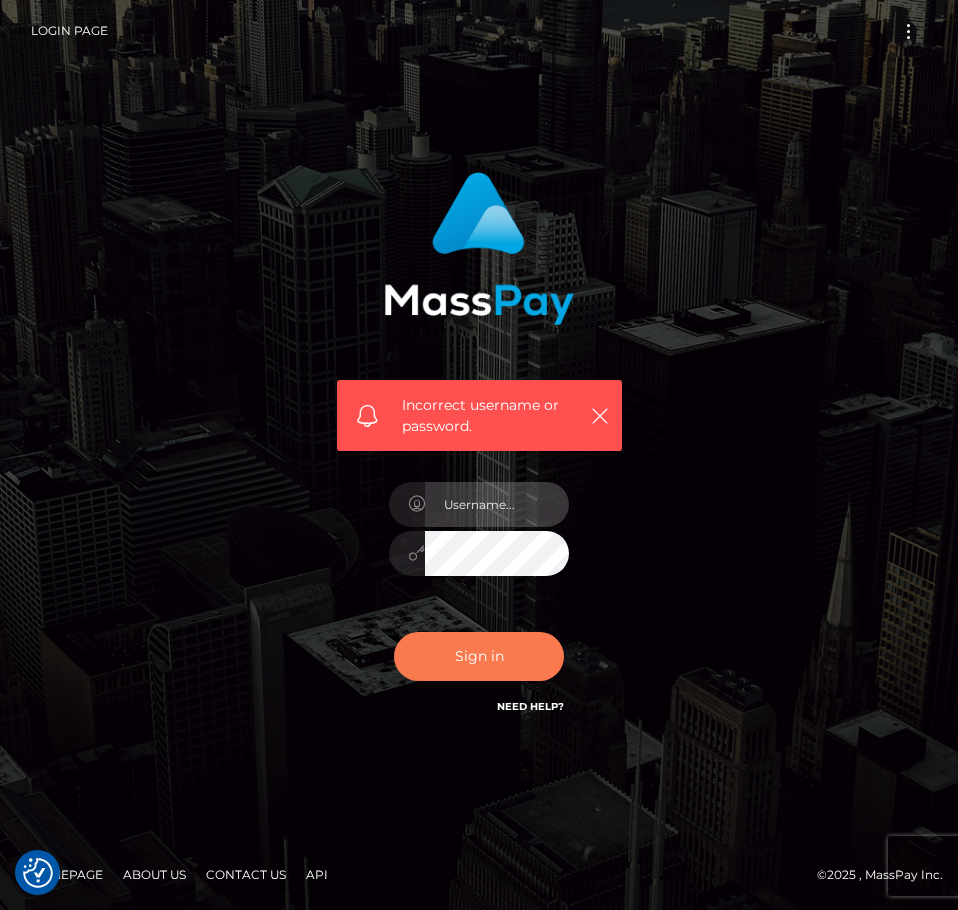 type on "aluasupport" 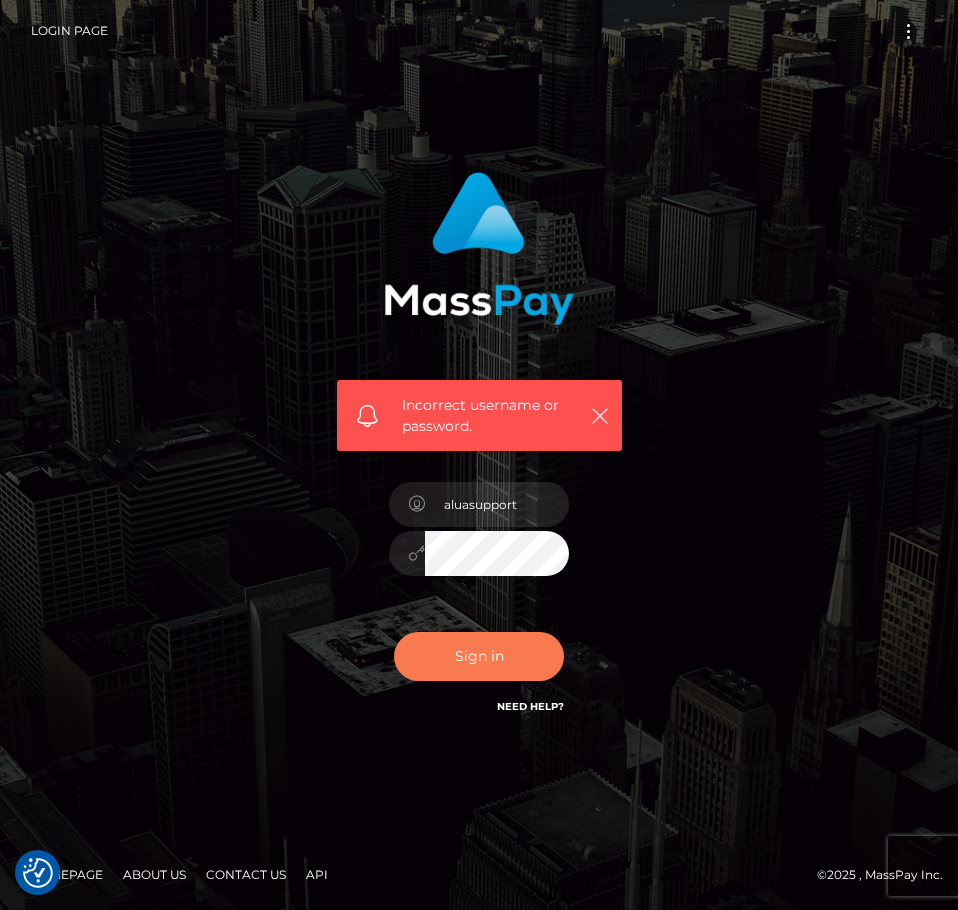 click on "Sign in" at bounding box center [479, 656] 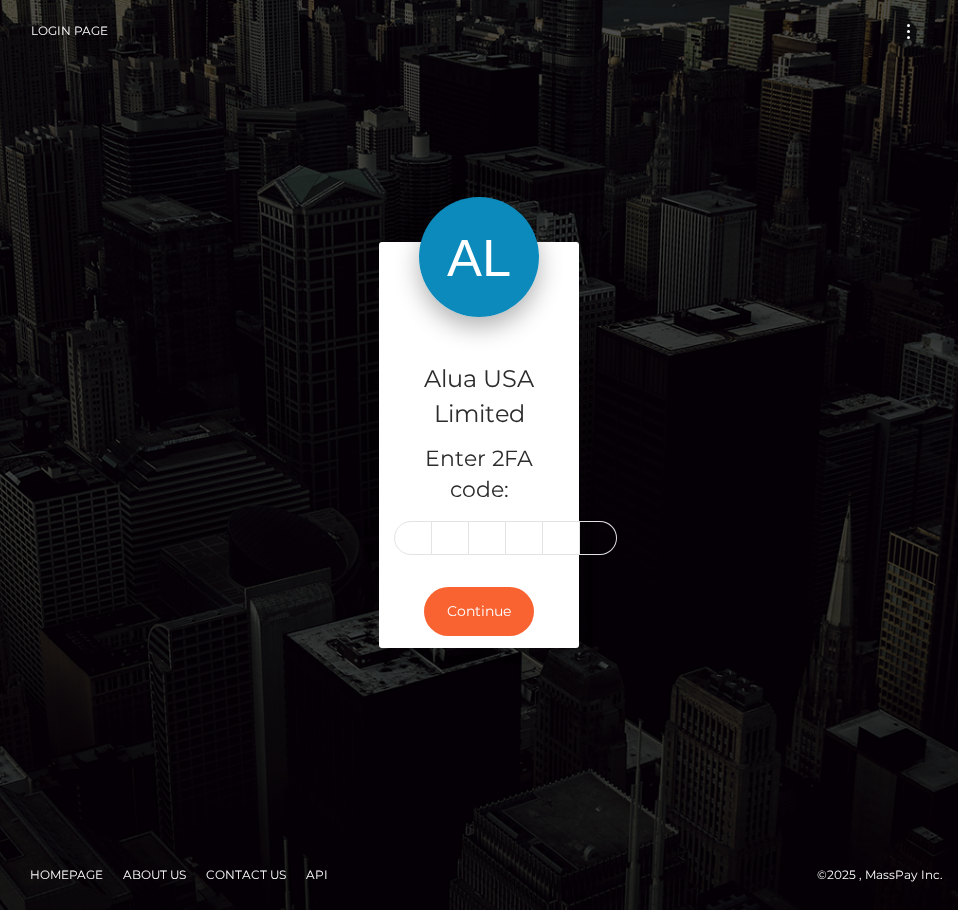 scroll, scrollTop: 0, scrollLeft: 0, axis: both 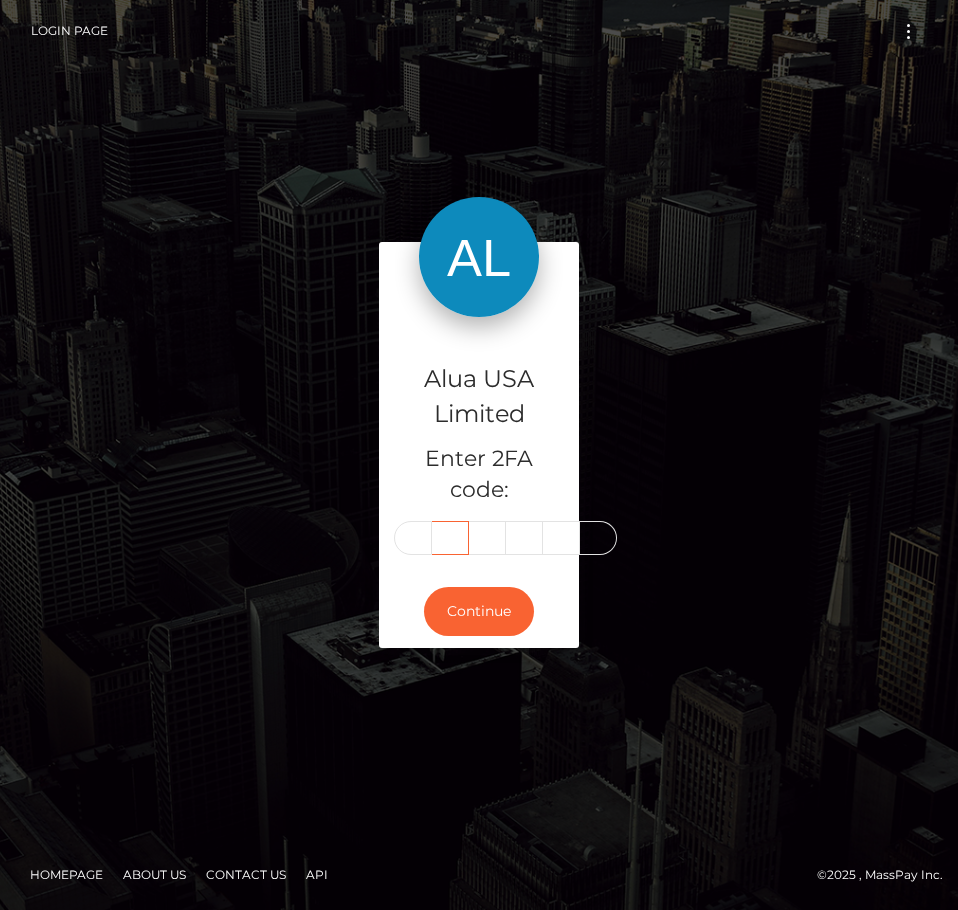 type on "3" 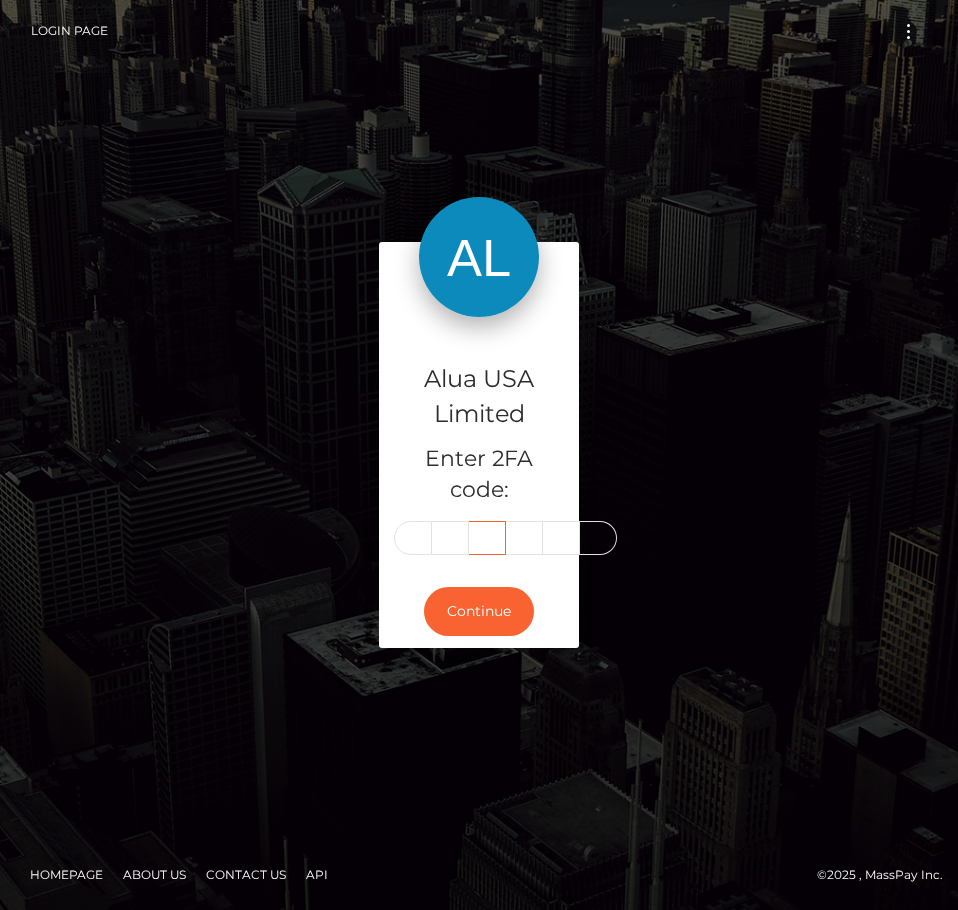 scroll, scrollTop: 0, scrollLeft: 0, axis: both 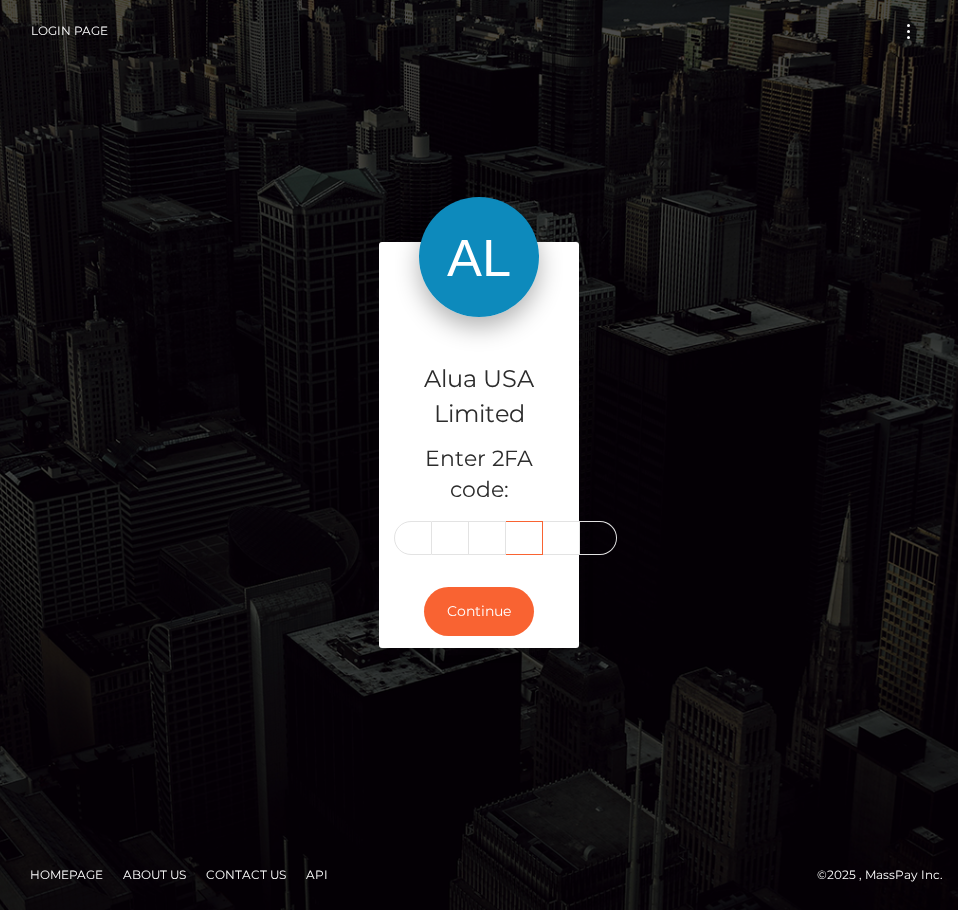 type on "6" 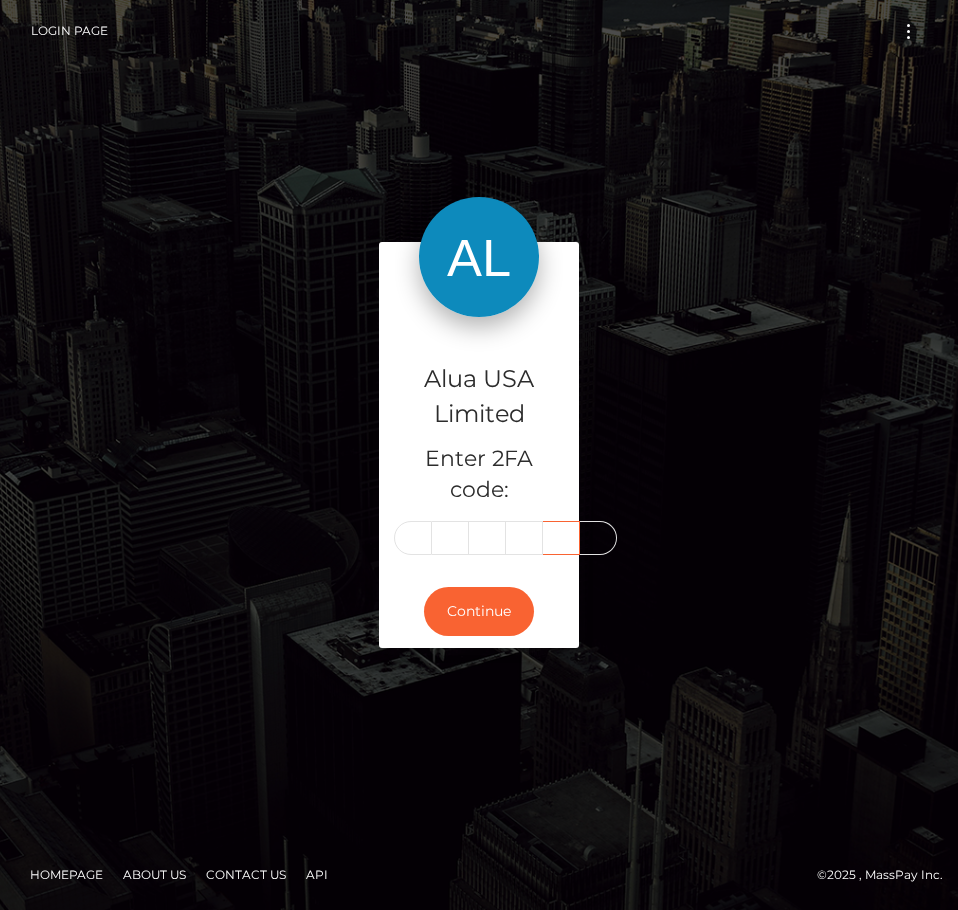 scroll, scrollTop: 0, scrollLeft: 0, axis: both 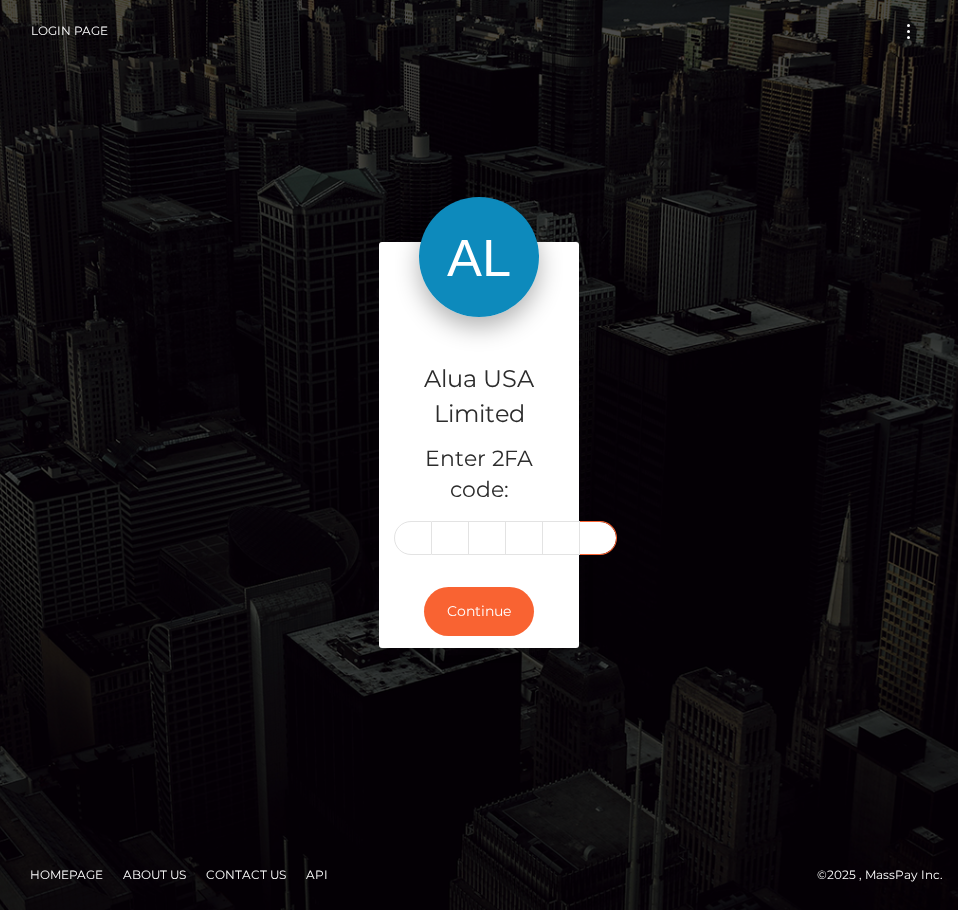 type on "2" 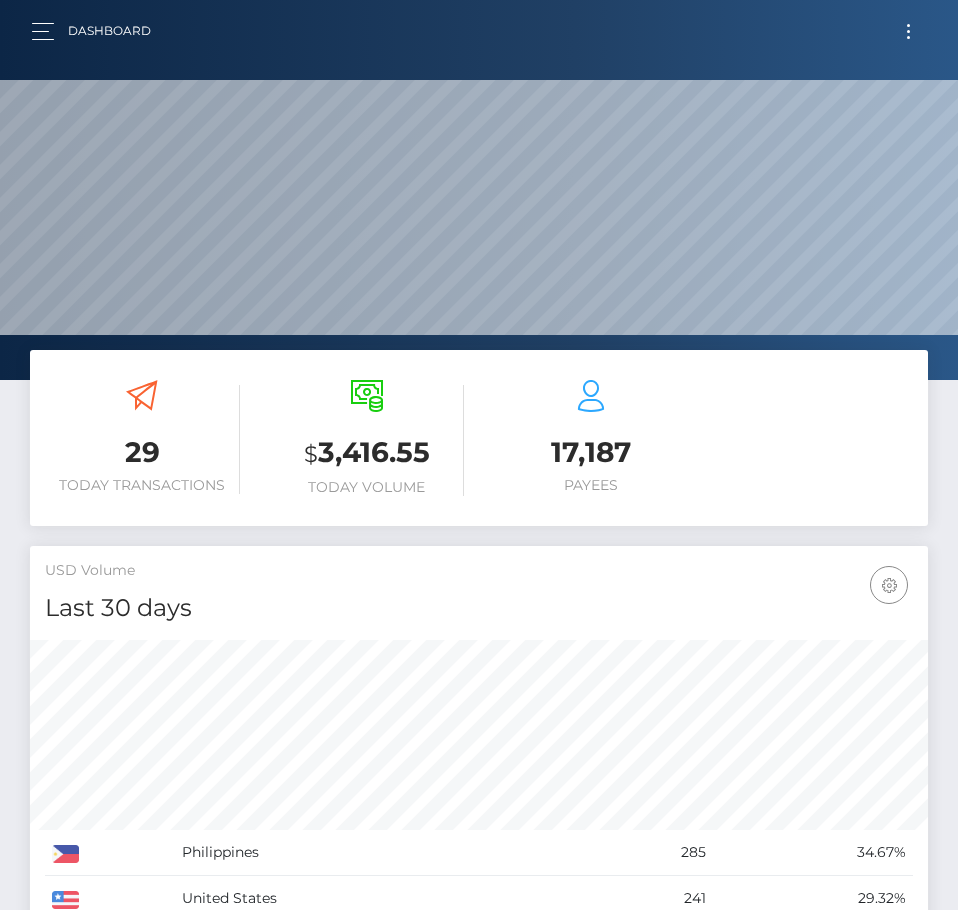 scroll, scrollTop: 0, scrollLeft: 0, axis: both 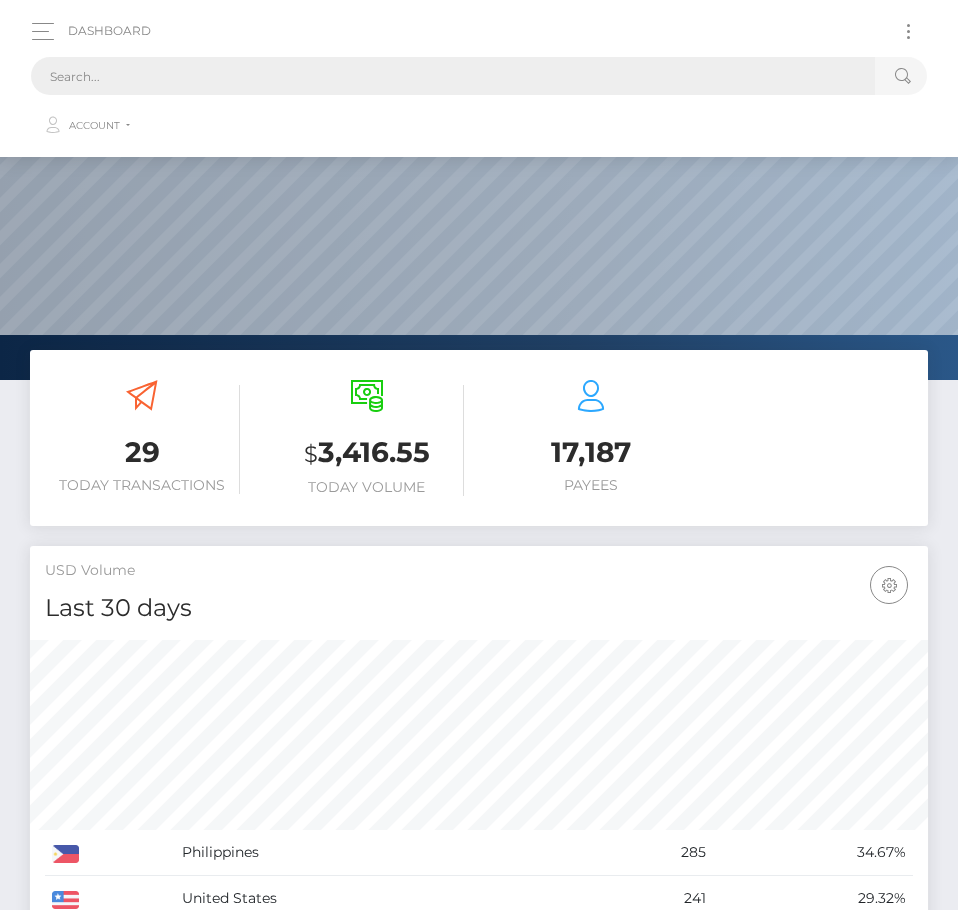 click at bounding box center [453, 76] 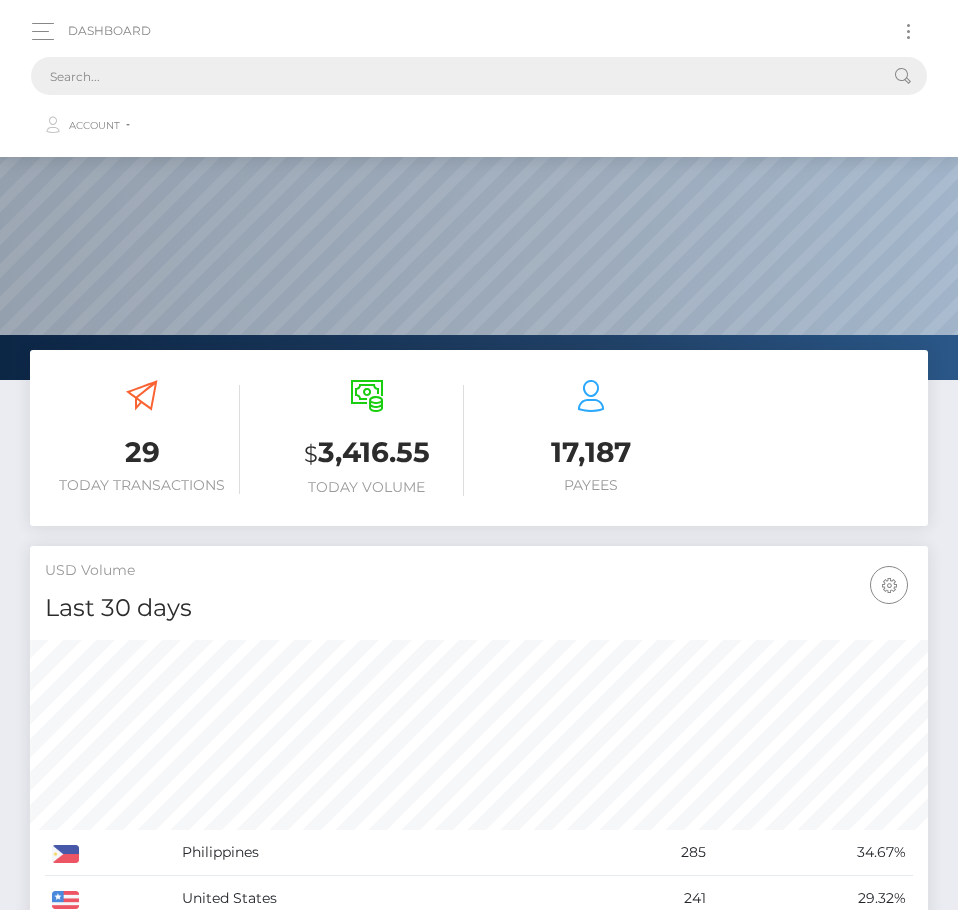 paste on "65e3f9f3352bff7cab0d9311" 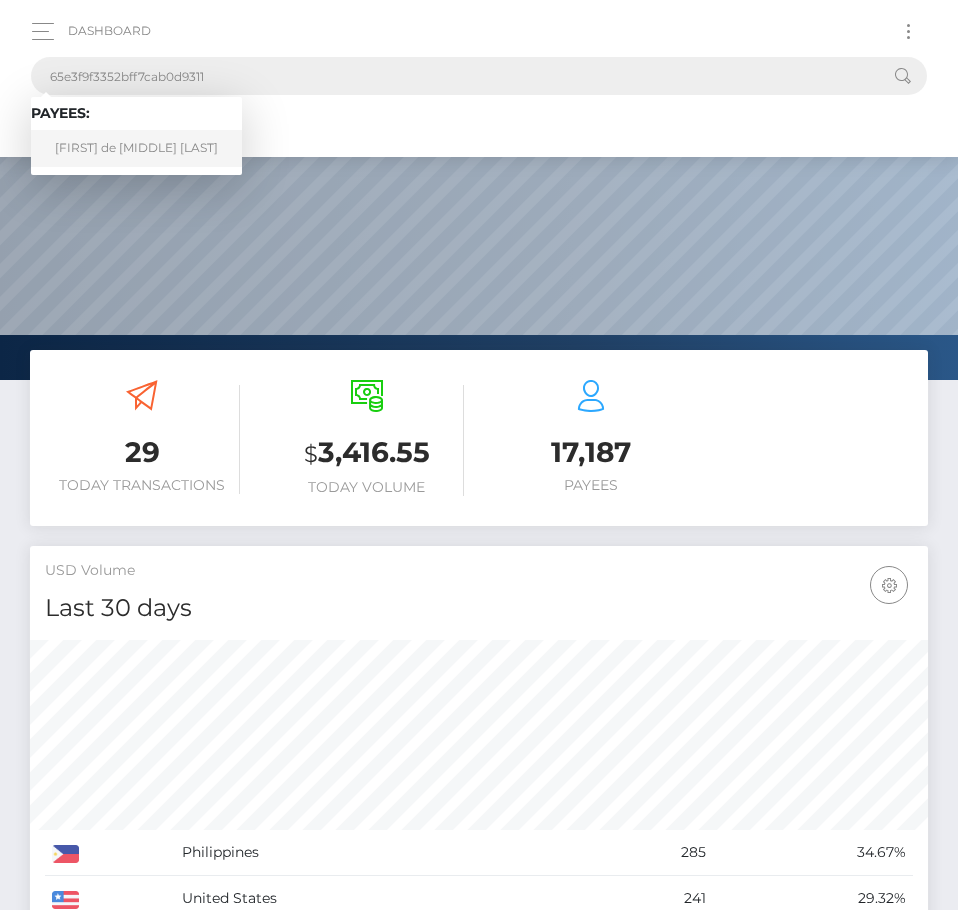 type on "65e3f9f3352bff7cab0d9311" 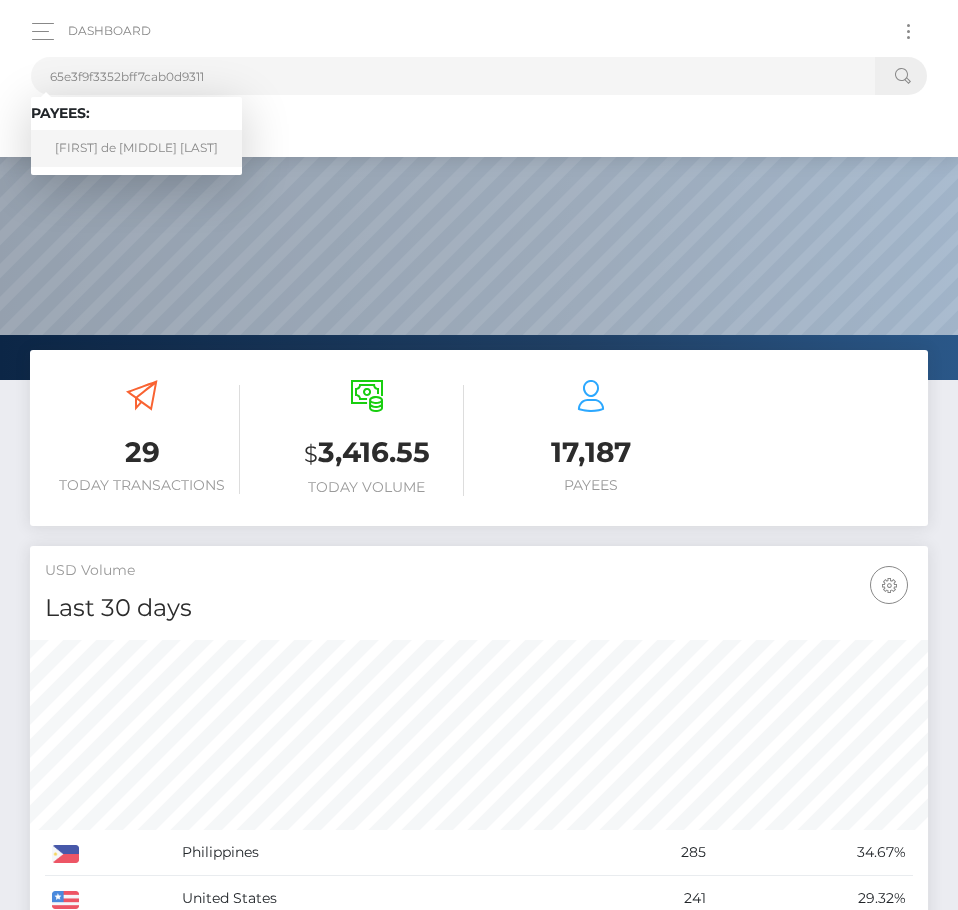 click on "María de Fatima  Medina" at bounding box center (136, 148) 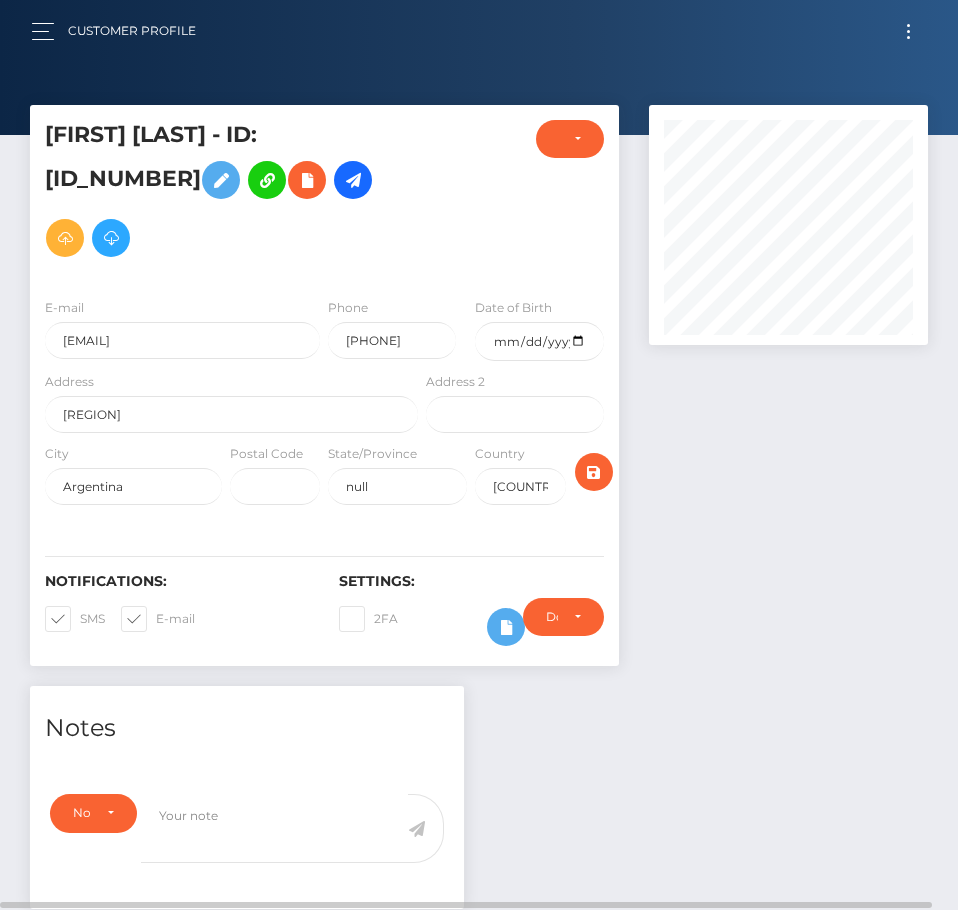 scroll, scrollTop: 0, scrollLeft: 0, axis: both 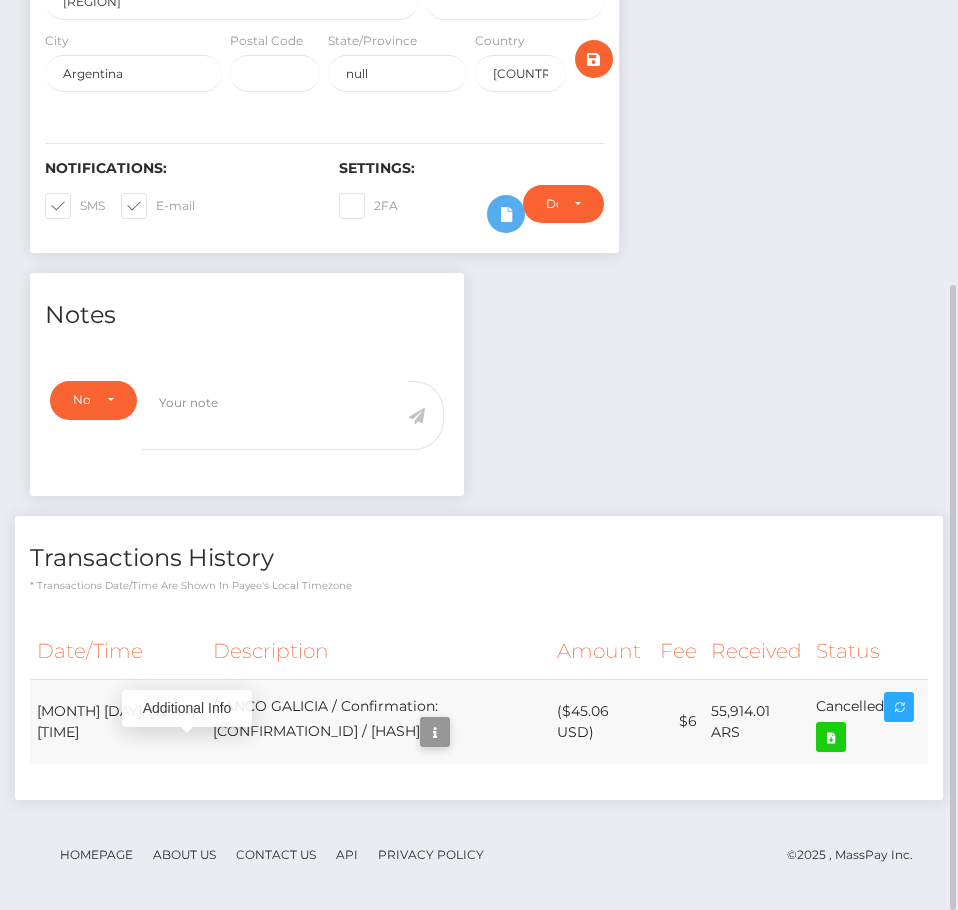 click at bounding box center (435, 732) 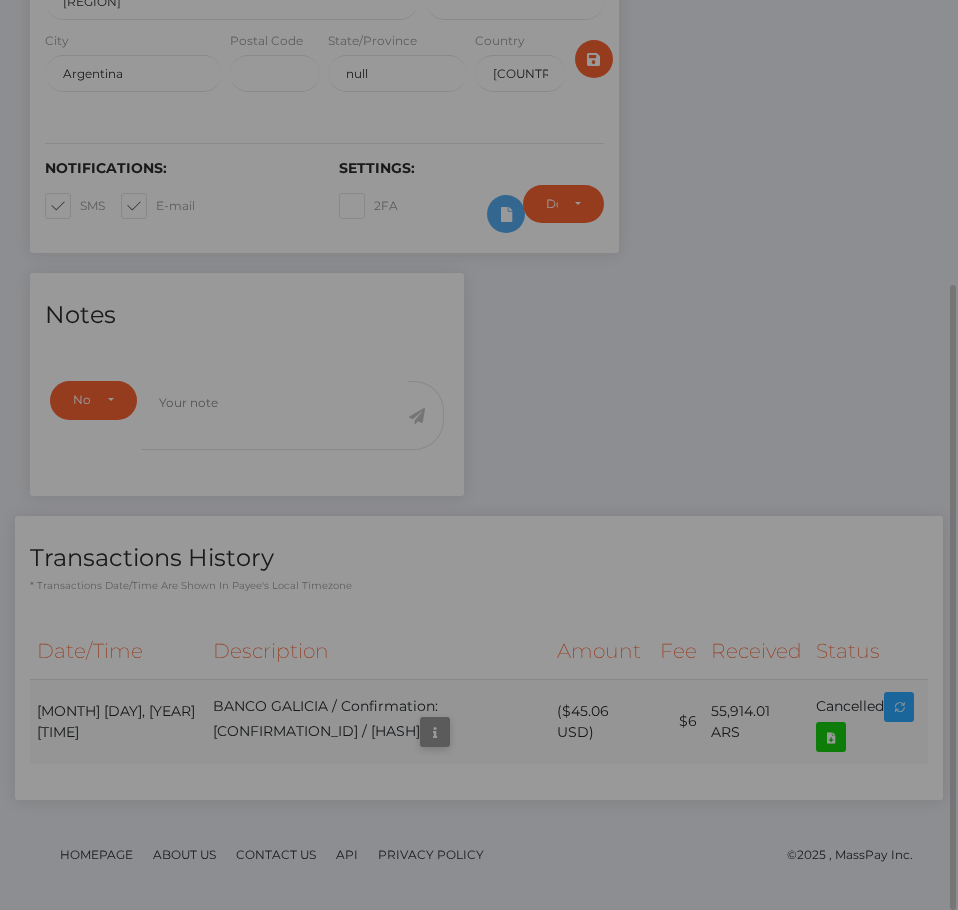 scroll, scrollTop: 0, scrollLeft: 0, axis: both 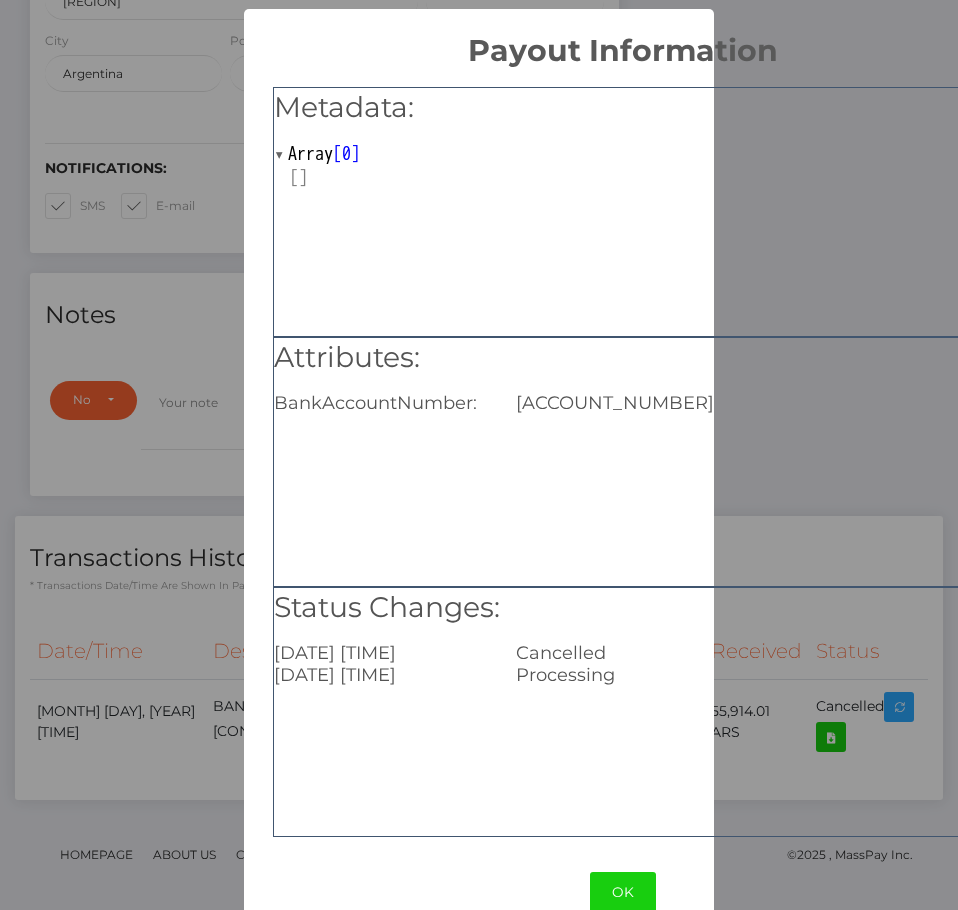 click on "**********" at bounding box center [479, 455] 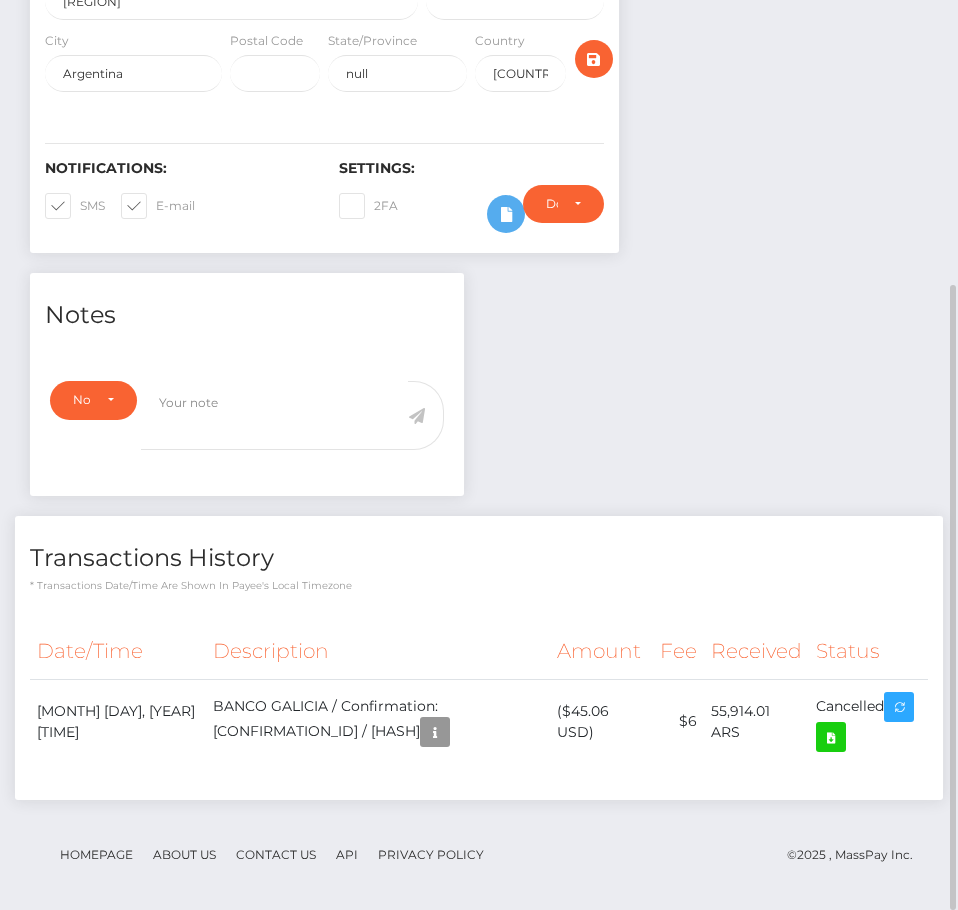 scroll, scrollTop: 240, scrollLeft: 280, axis: both 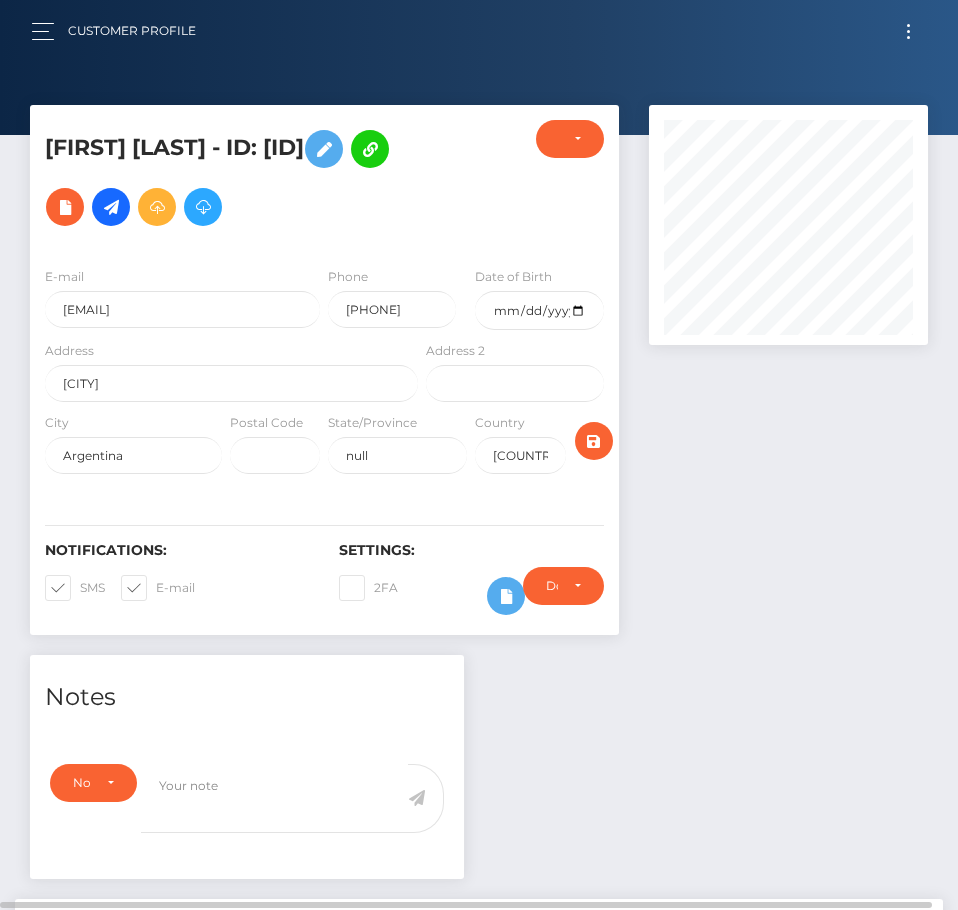 click on "Customer Profile
Loading...
Loading..." at bounding box center [479, 31] 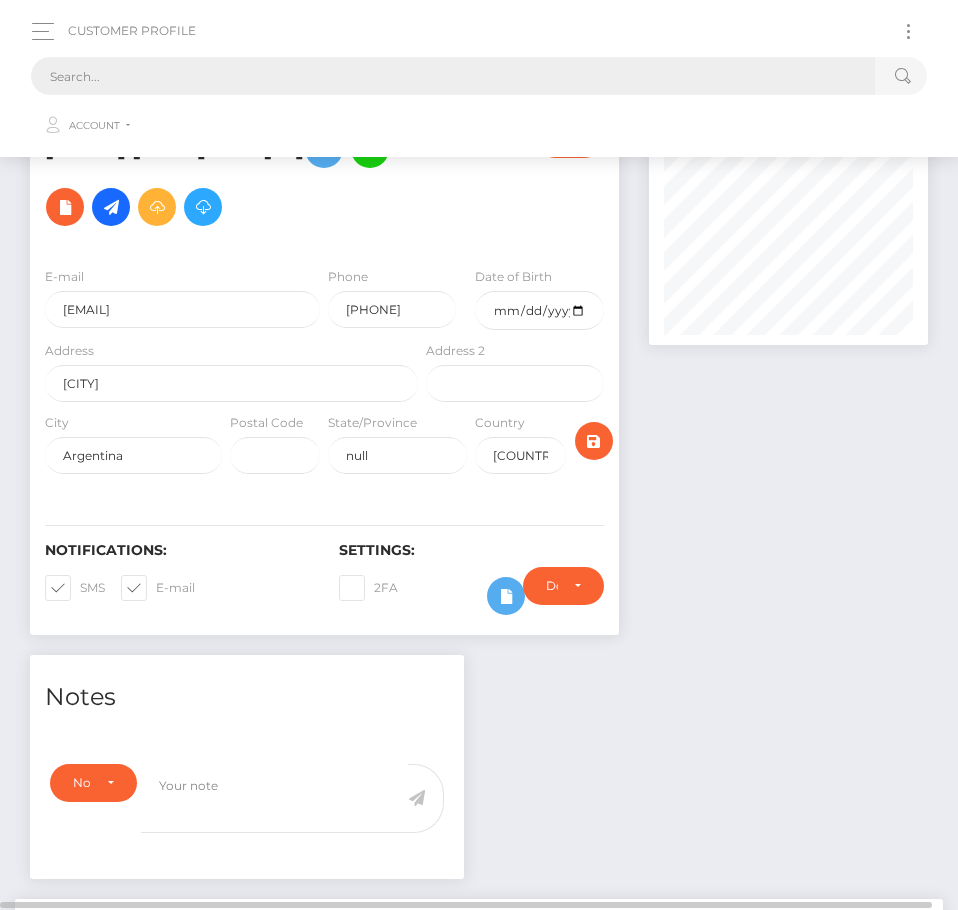 click at bounding box center (453, 76) 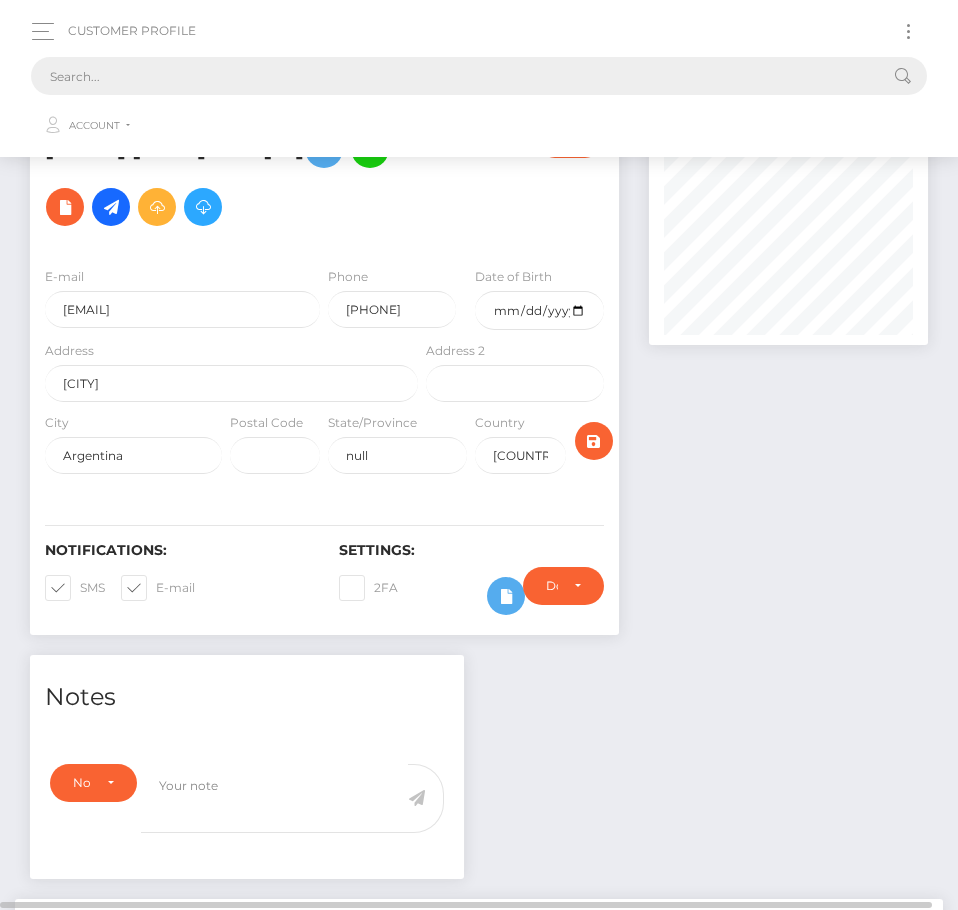 paste on "67ce0b3186d39eef58072670" 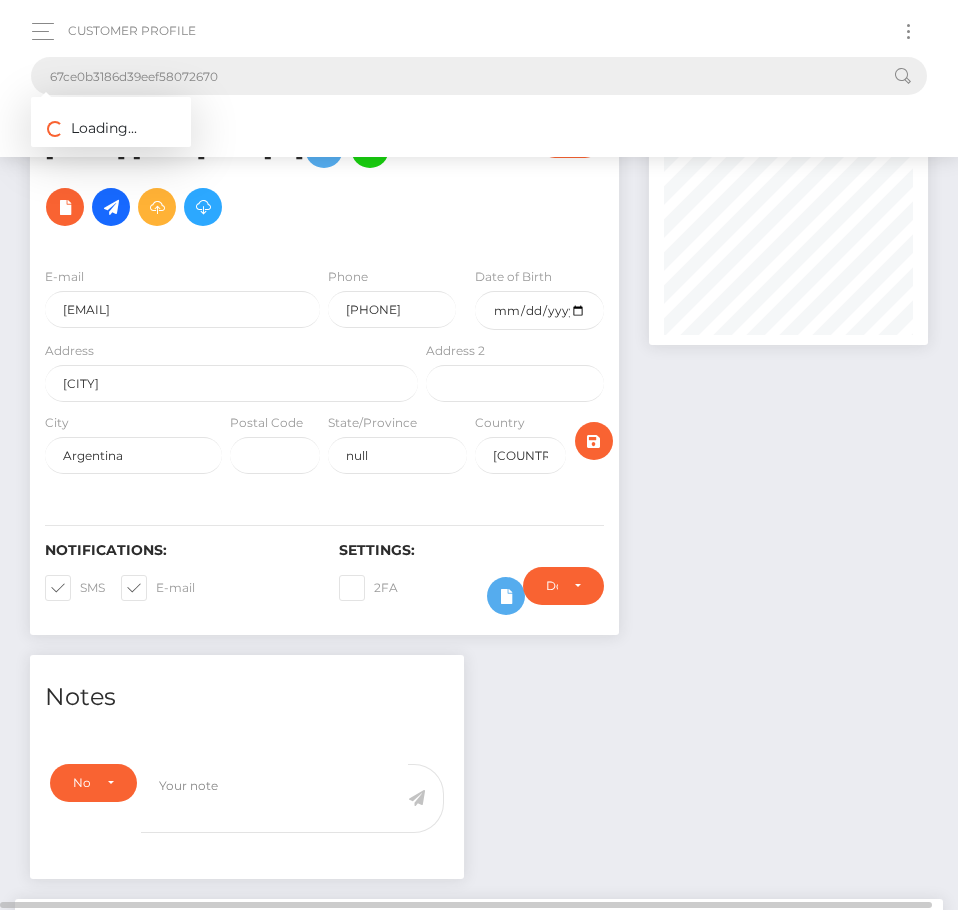 type on "67ce0b3186d39eef58072670" 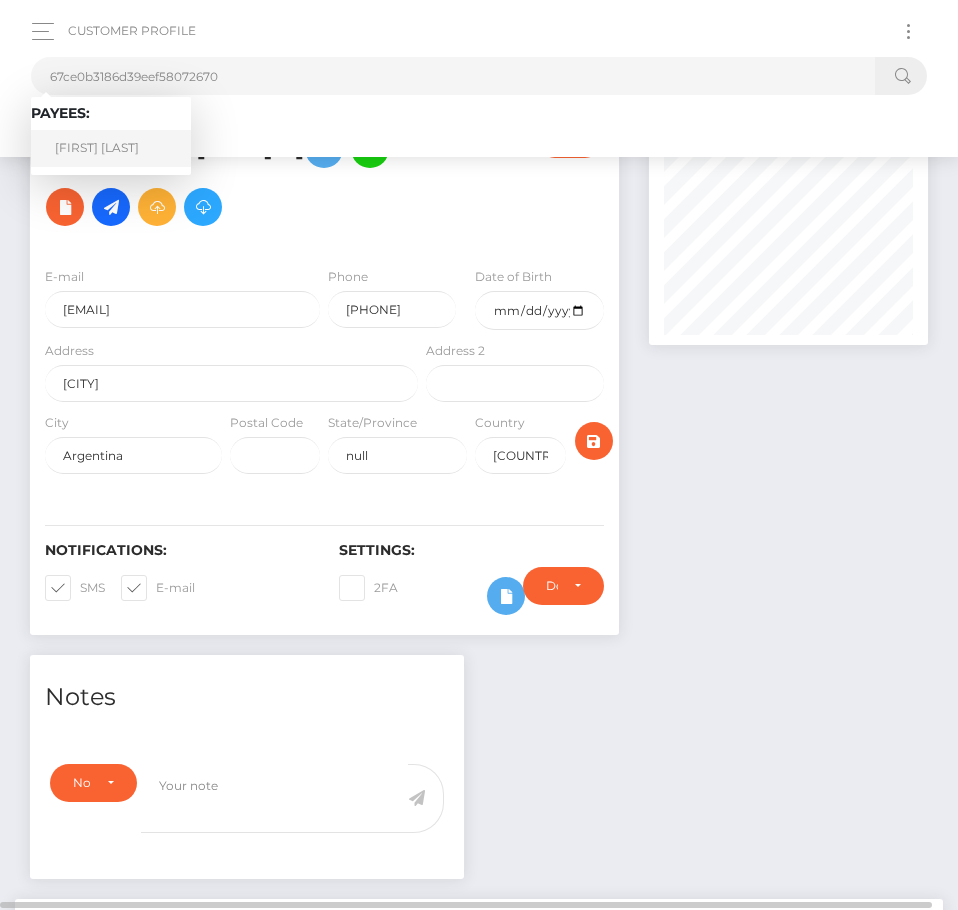 click on "Jalila  Sali" at bounding box center (111, 148) 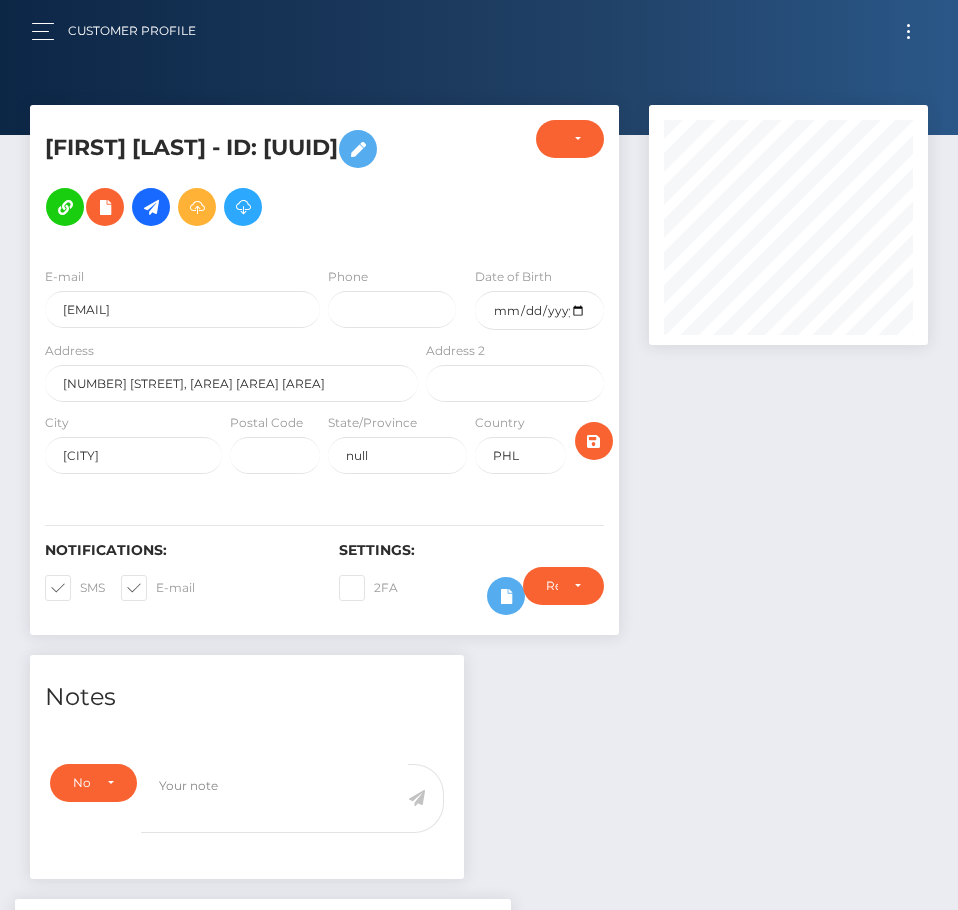 scroll, scrollTop: 0, scrollLeft: 0, axis: both 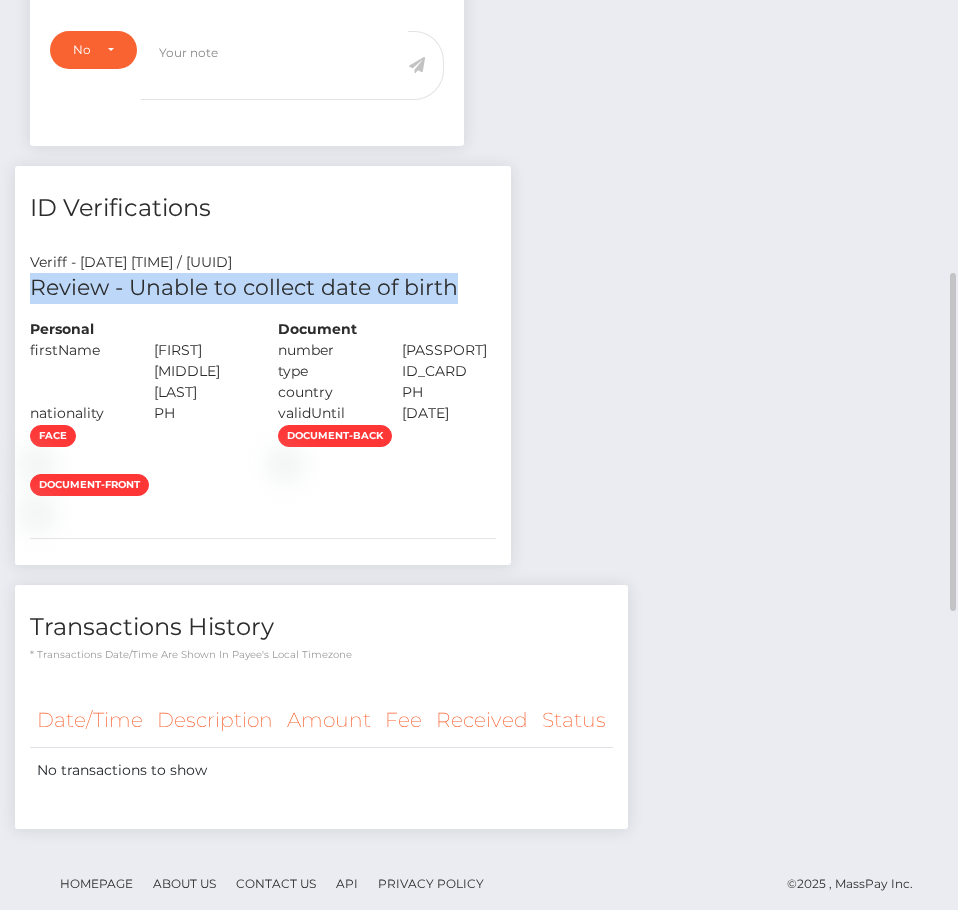 drag, startPoint x: 30, startPoint y: 286, endPoint x: 492, endPoint y: 295, distance: 462.08765 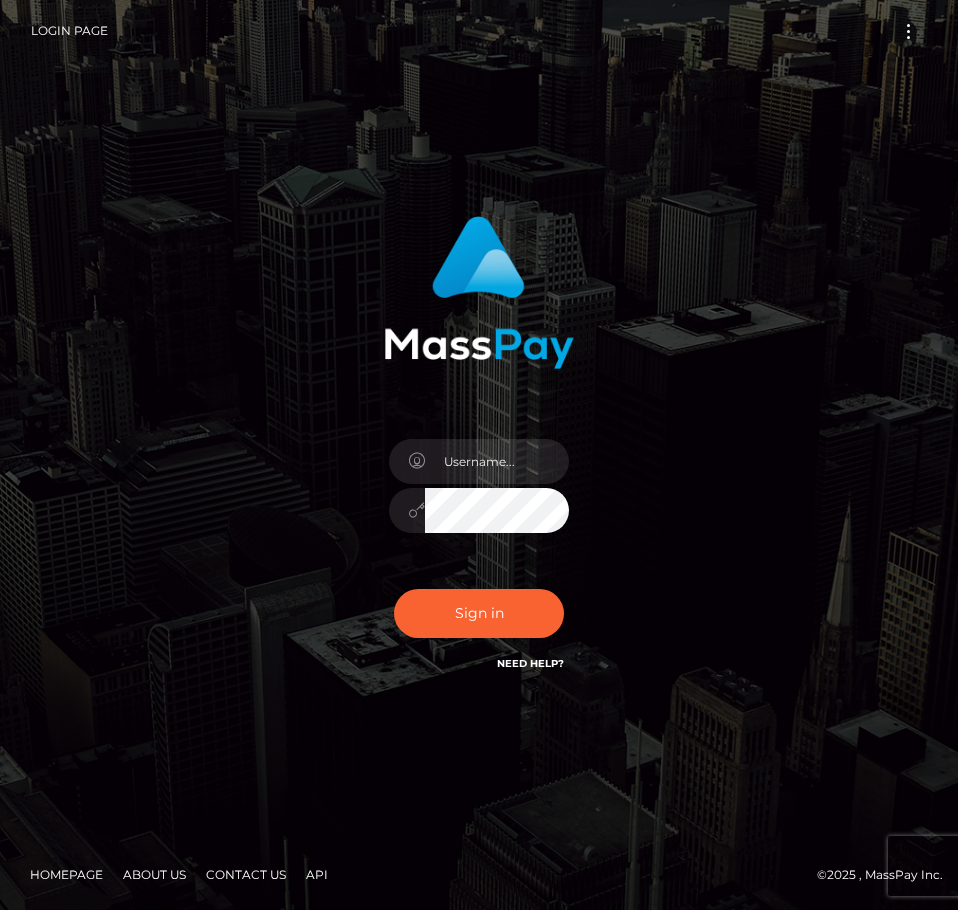 scroll, scrollTop: 0, scrollLeft: 0, axis: both 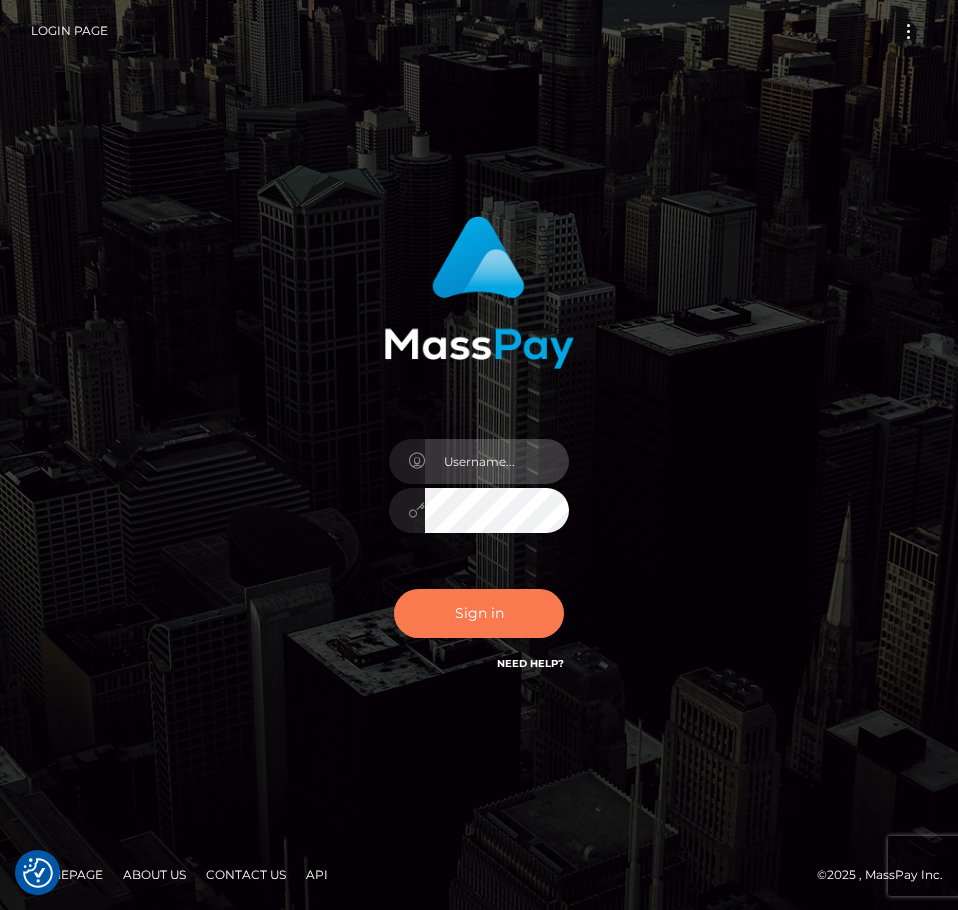 type on "aluasupport" 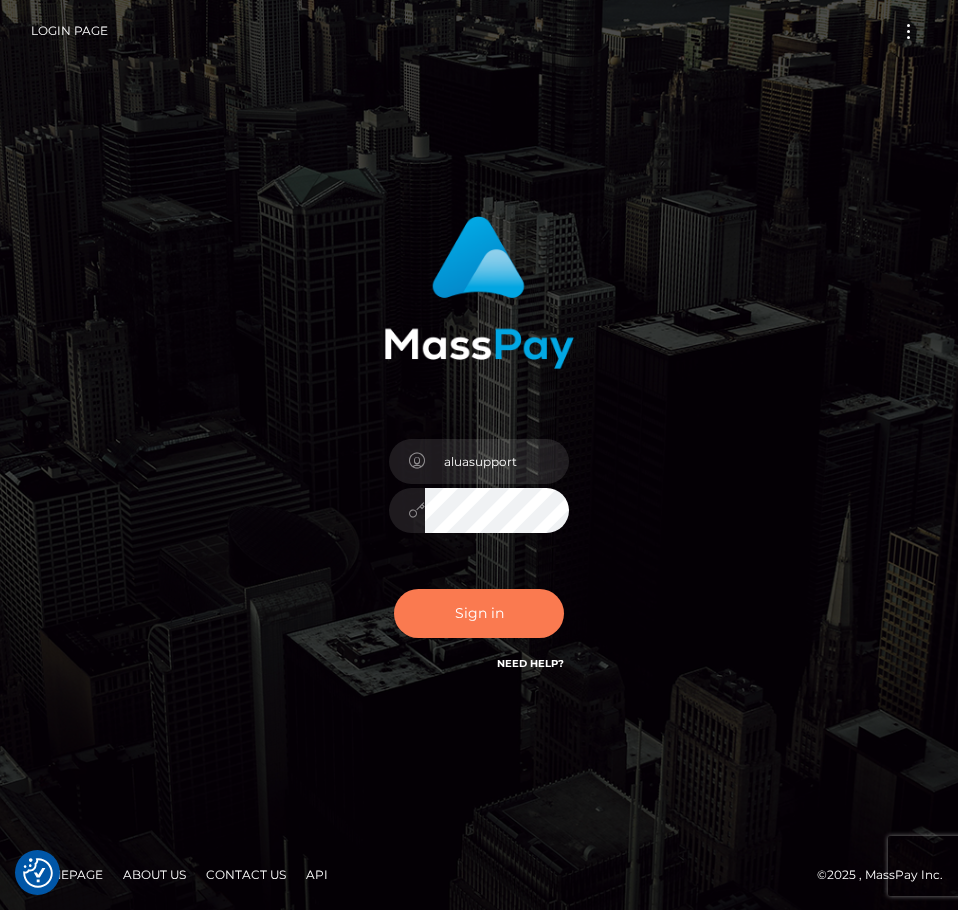 drag, startPoint x: 481, startPoint y: 619, endPoint x: 479, endPoint y: 606, distance: 13.152946 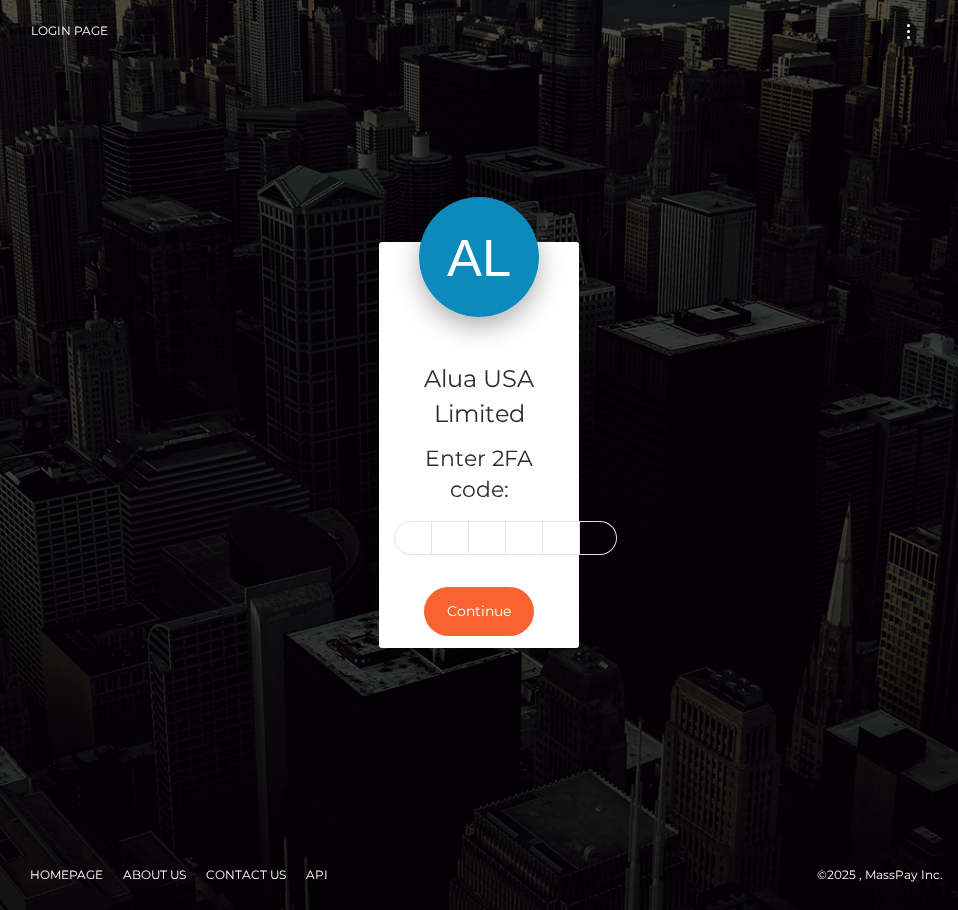 scroll, scrollTop: 0, scrollLeft: 0, axis: both 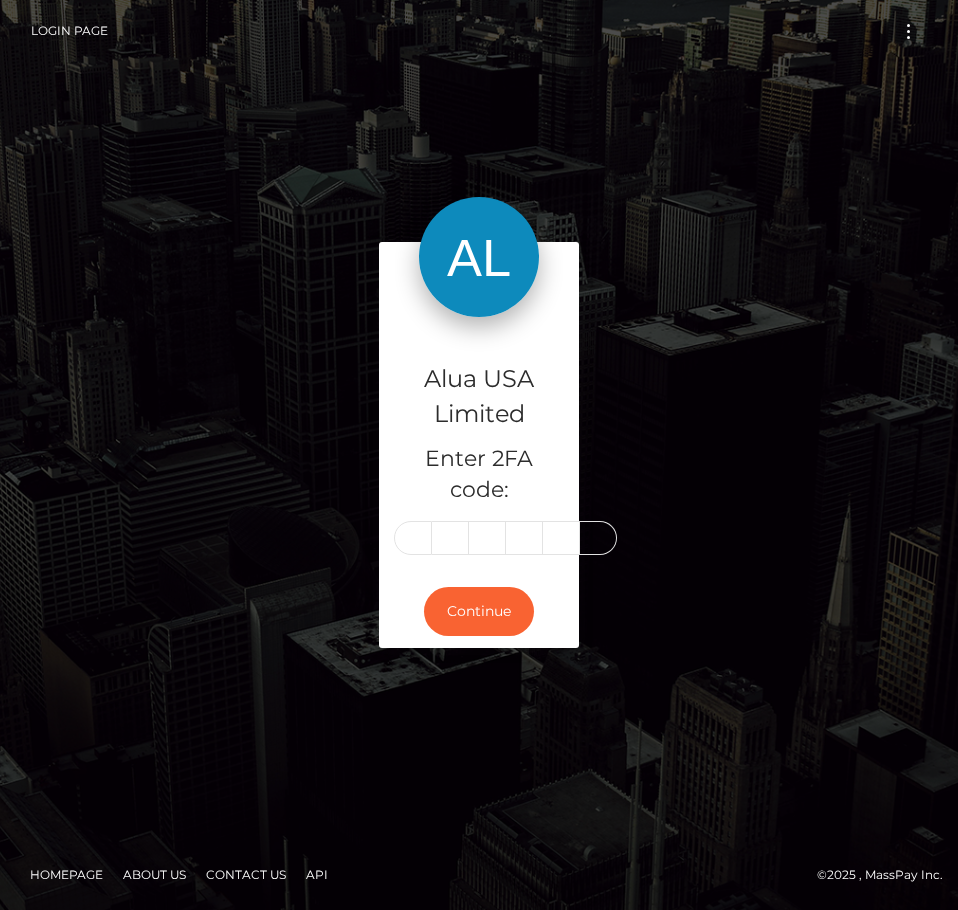 drag, startPoint x: 390, startPoint y: 553, endPoint x: 404, endPoint y: 547, distance: 15.231546 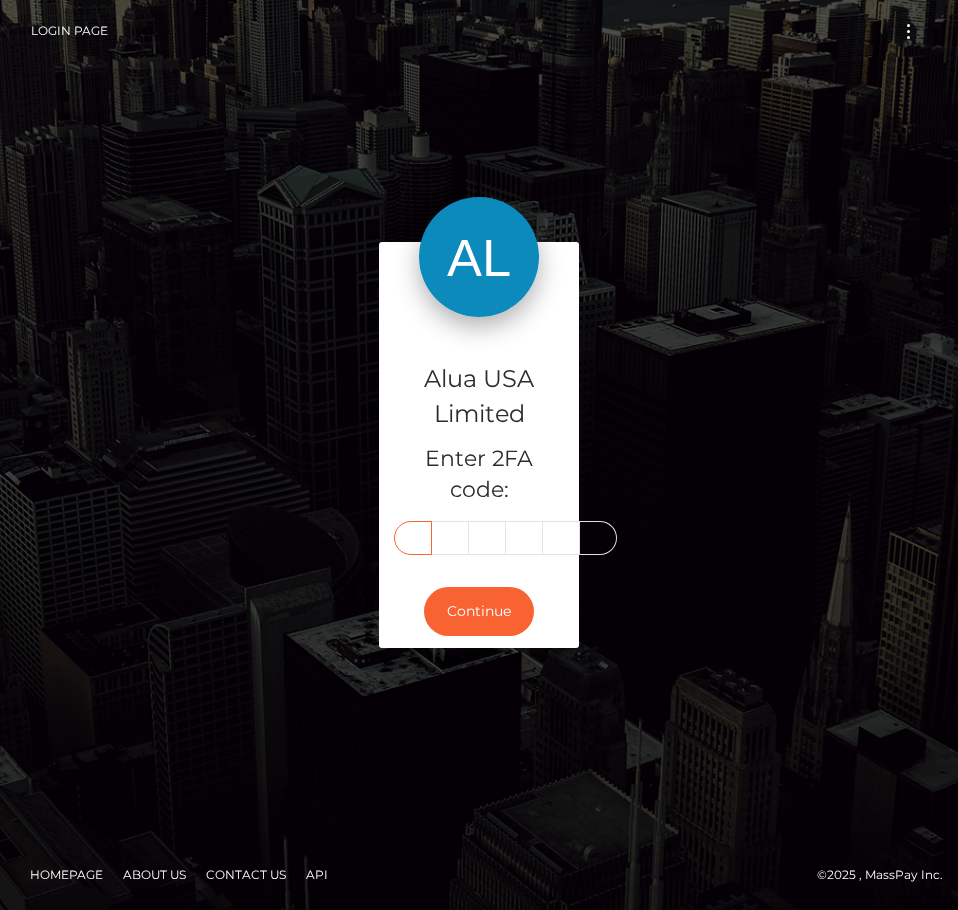 drag, startPoint x: 404, startPoint y: 545, endPoint x: 419, endPoint y: 542, distance: 15.297058 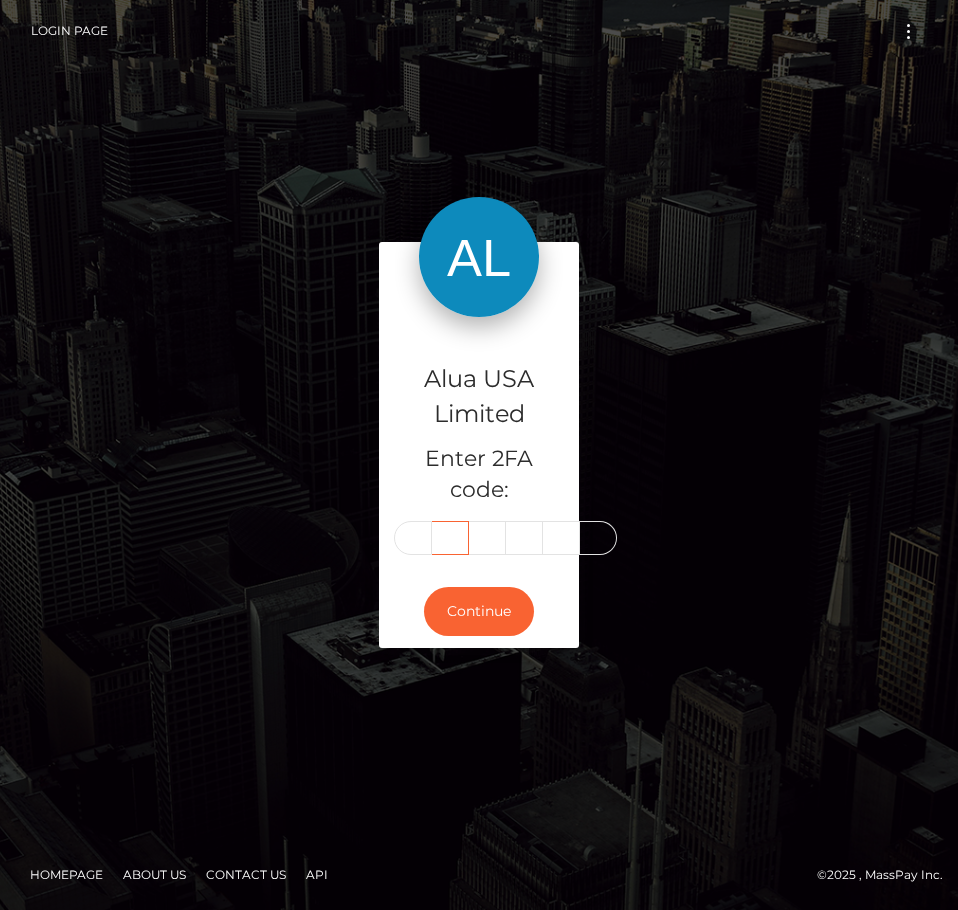 scroll, scrollTop: 0, scrollLeft: 0, axis: both 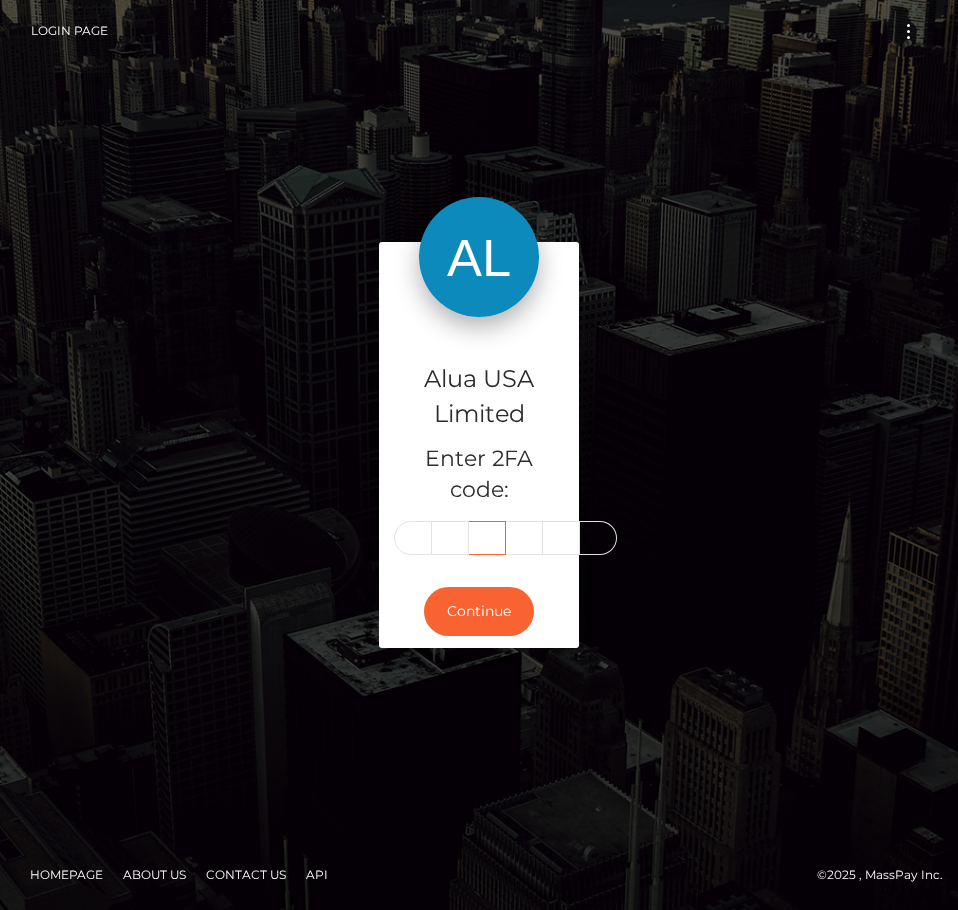 type on "9" 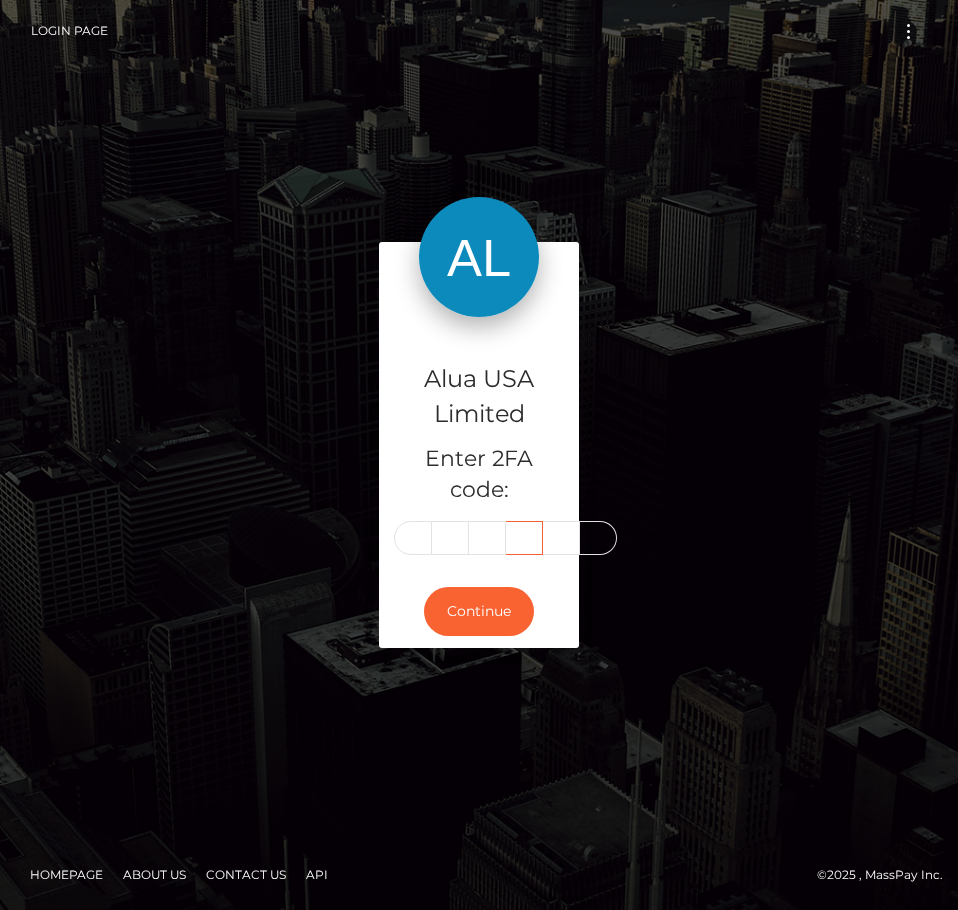 scroll, scrollTop: 0, scrollLeft: 0, axis: both 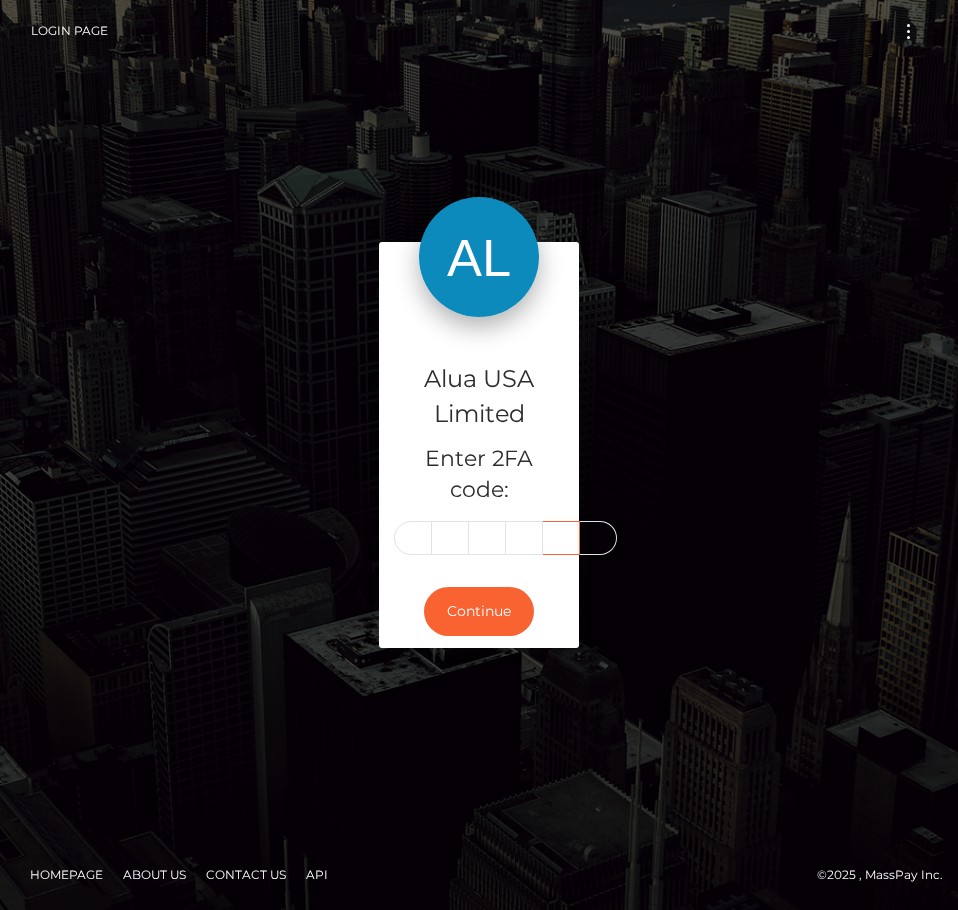 type on "9" 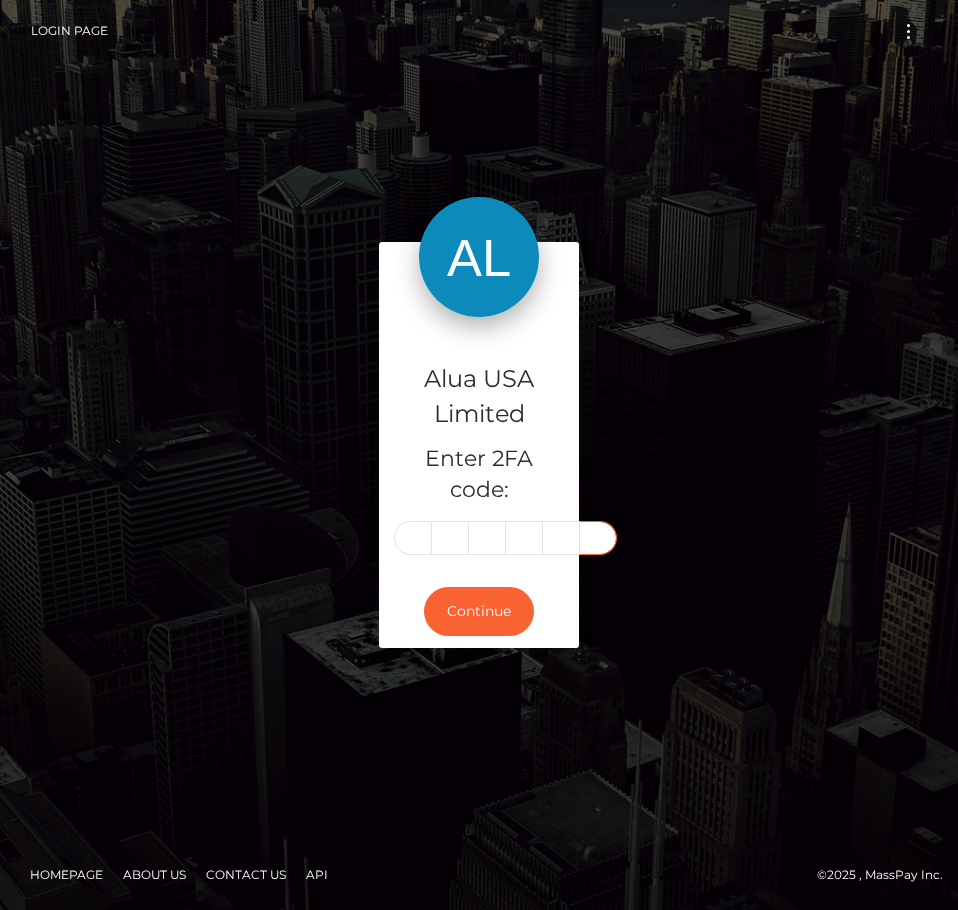scroll, scrollTop: 0, scrollLeft: 3, axis: horizontal 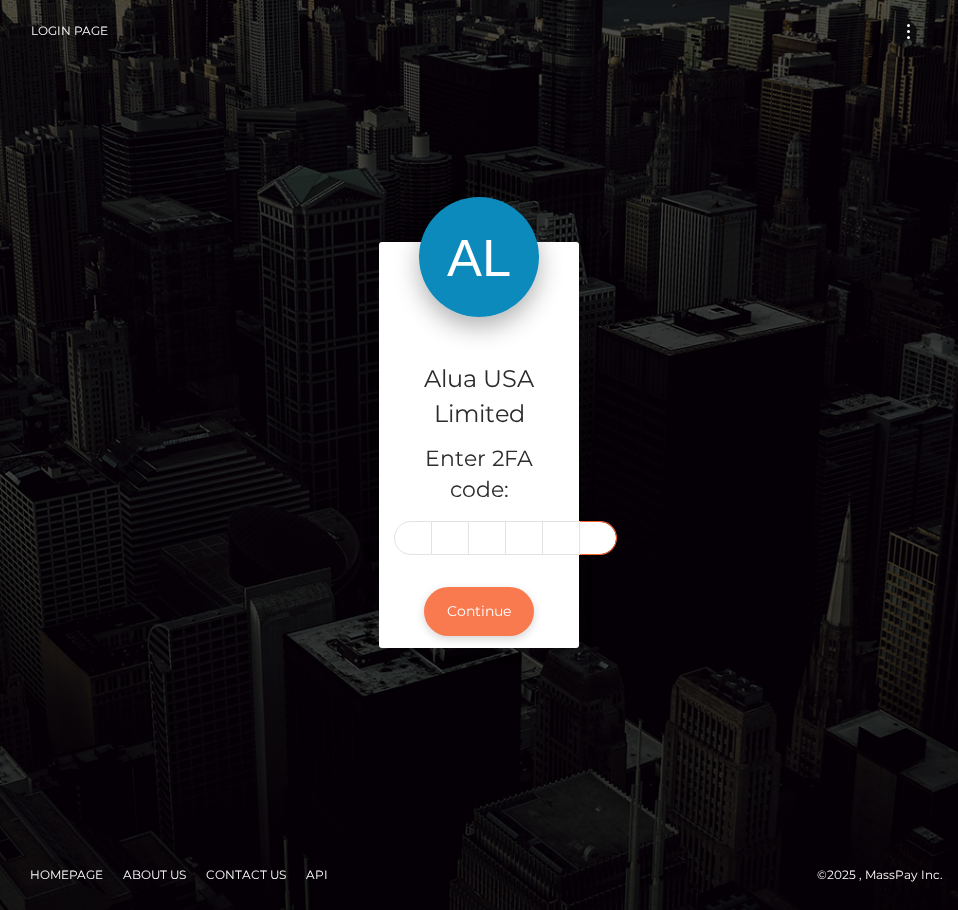 type on "8" 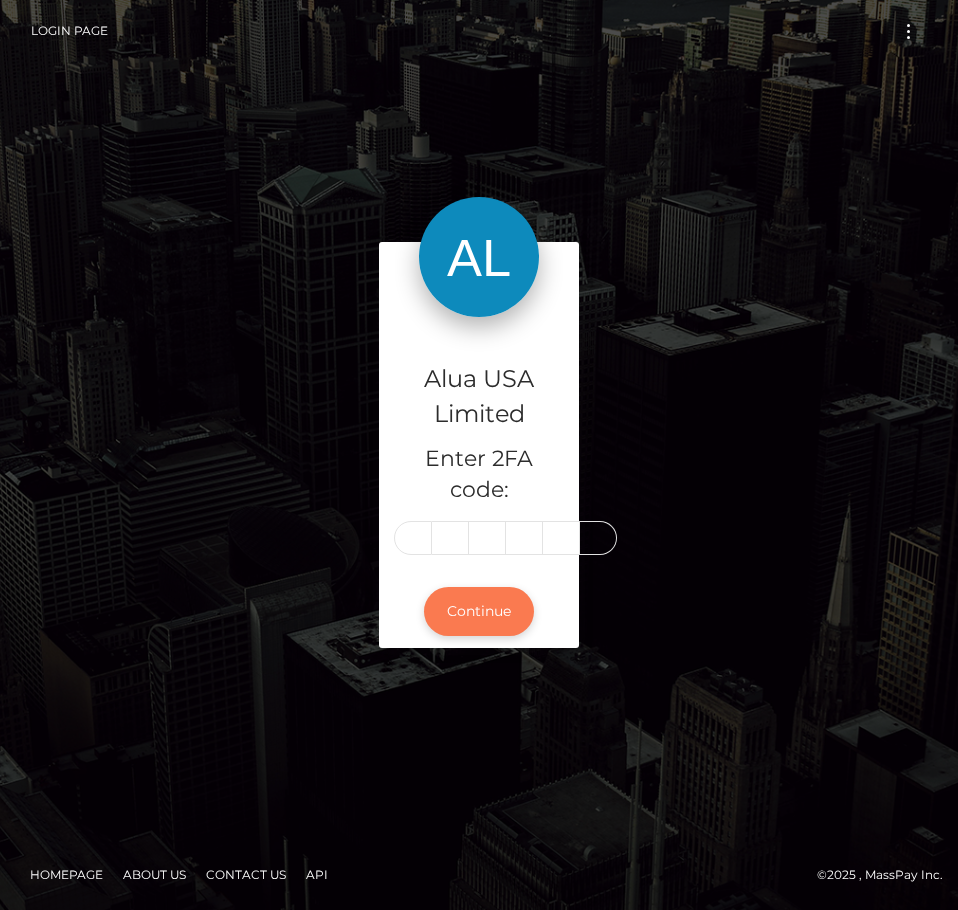 scroll, scrollTop: 0, scrollLeft: 0, axis: both 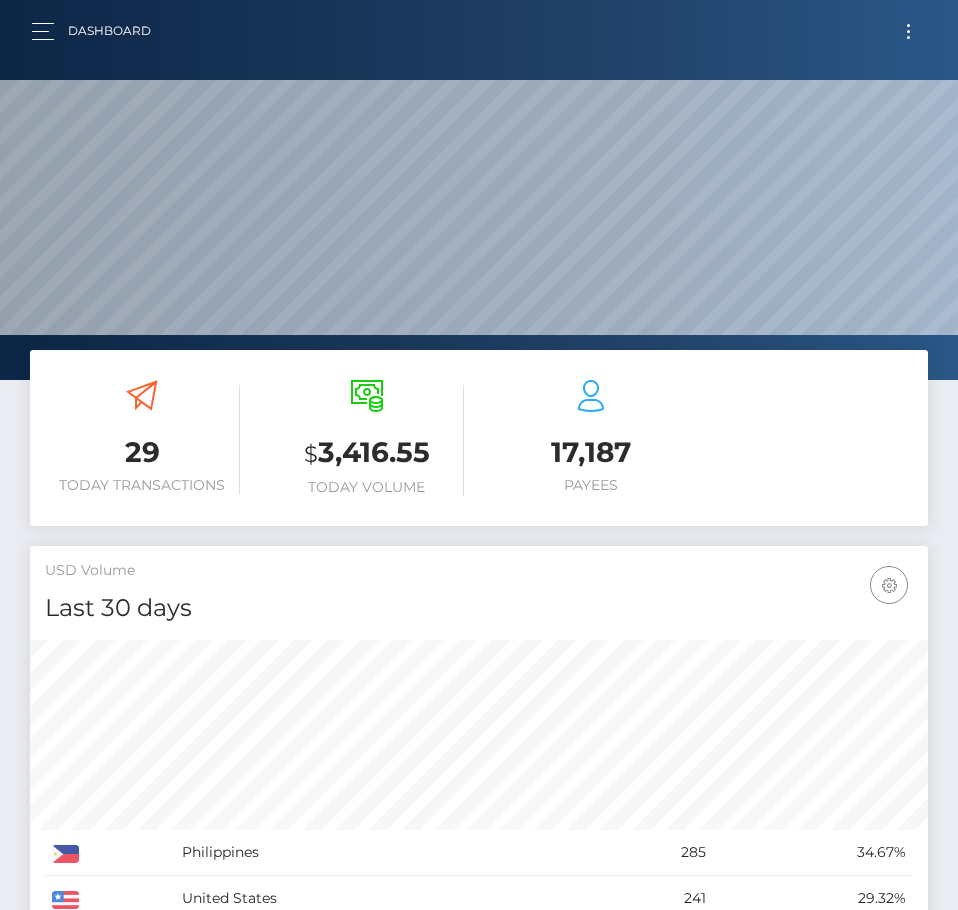 click on "Dashboard
Loading...
Loading...
Account" at bounding box center (479, 31) 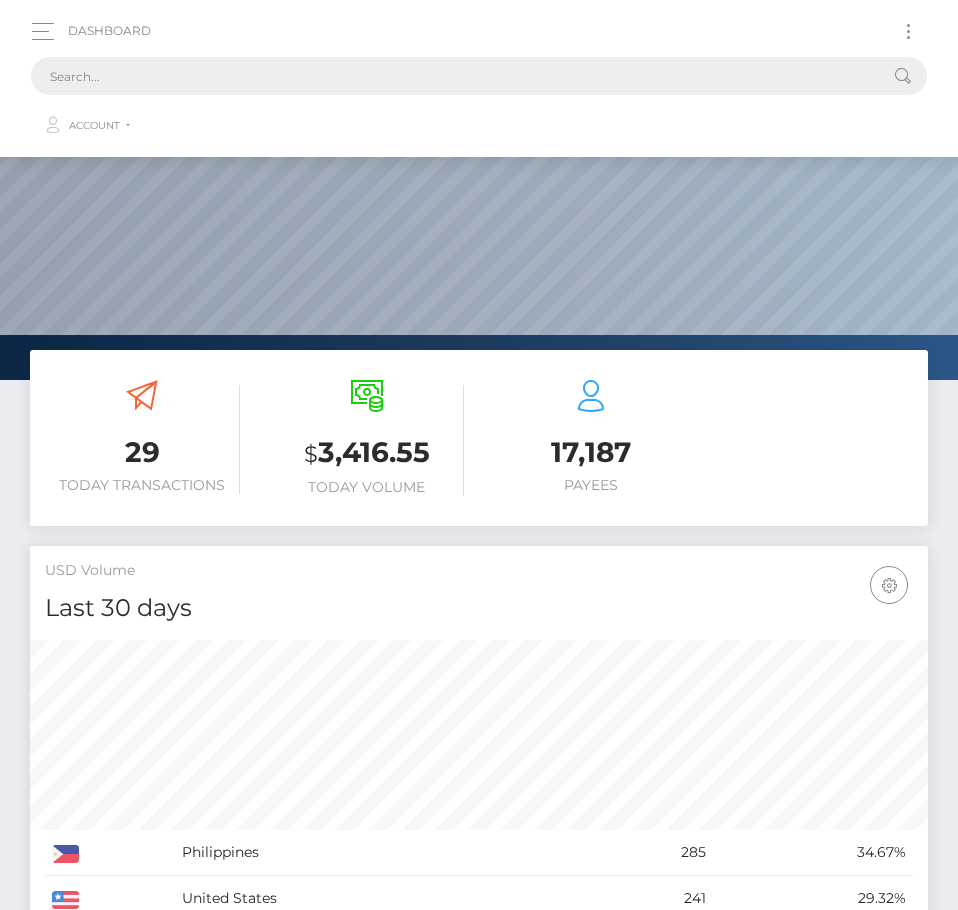 click at bounding box center (453, 76) 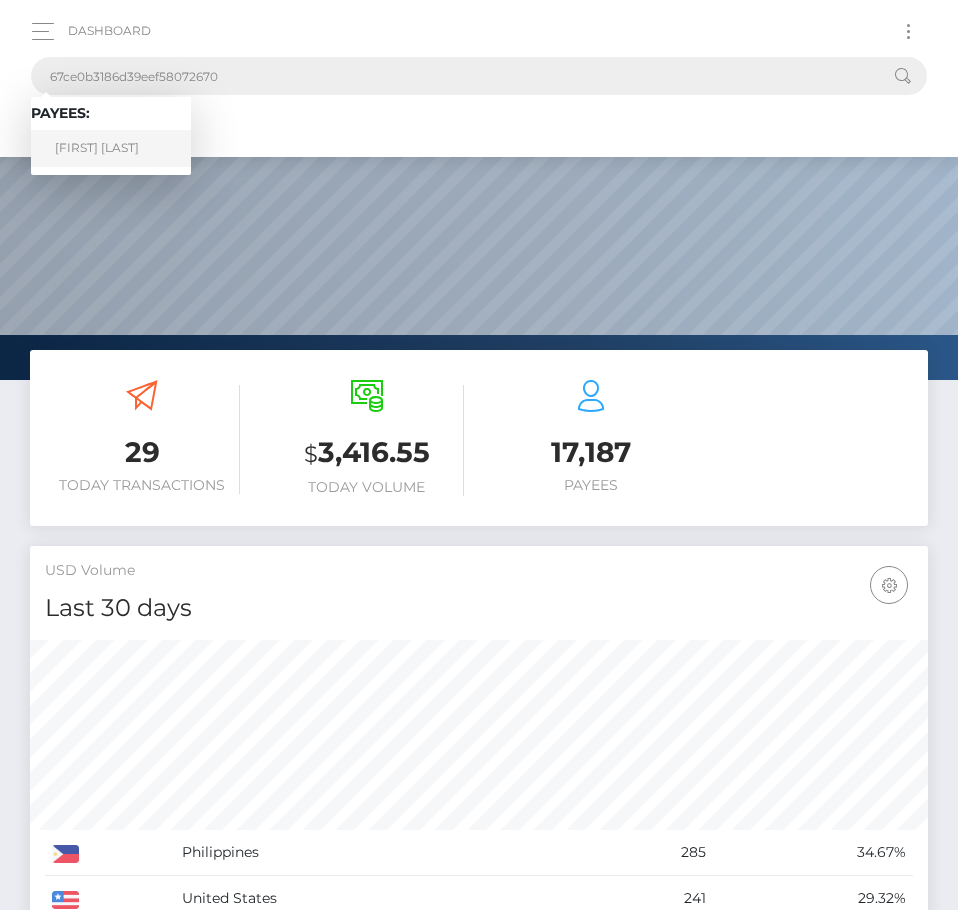 type on "67ce0b3186d39eef58072670" 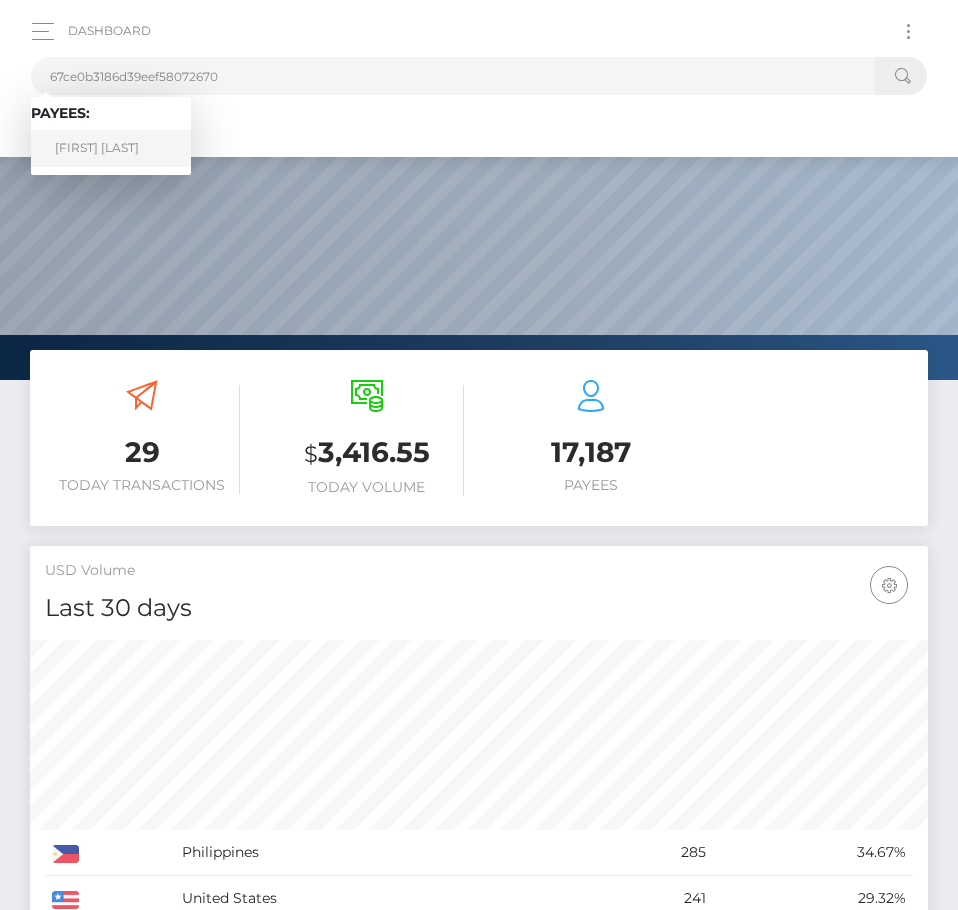 click on "Jalila  Sali" at bounding box center [111, 148] 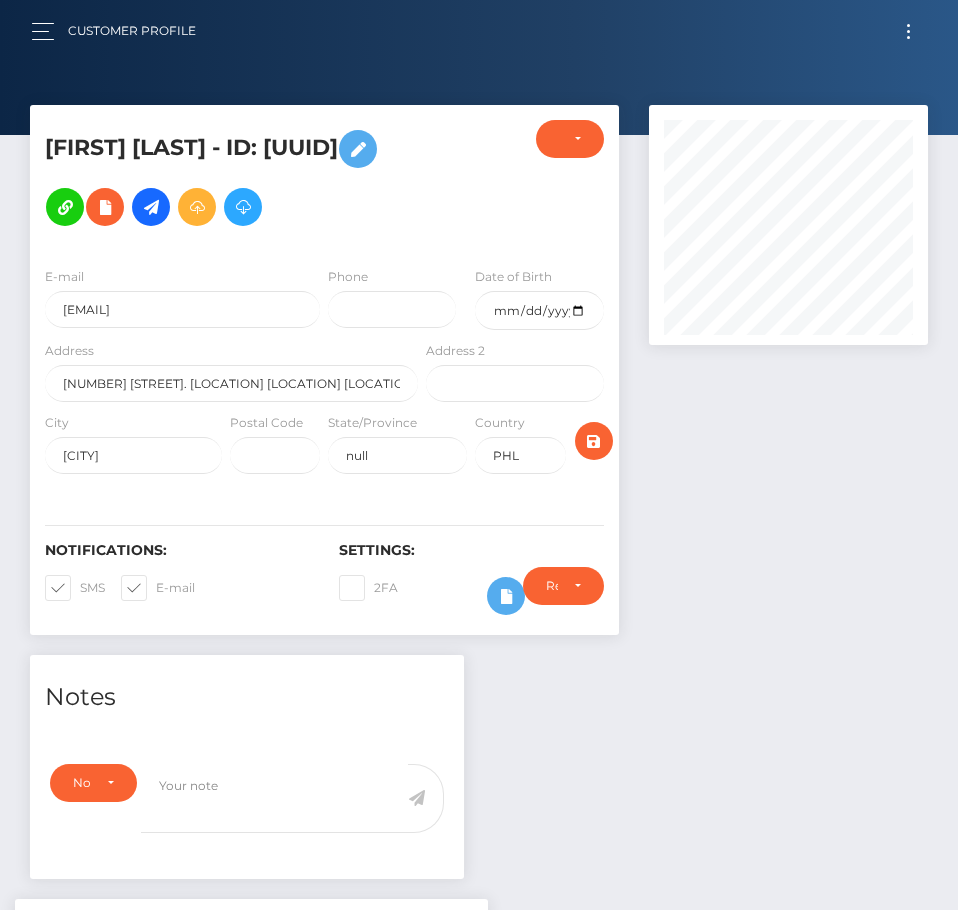 scroll, scrollTop: 0, scrollLeft: 0, axis: both 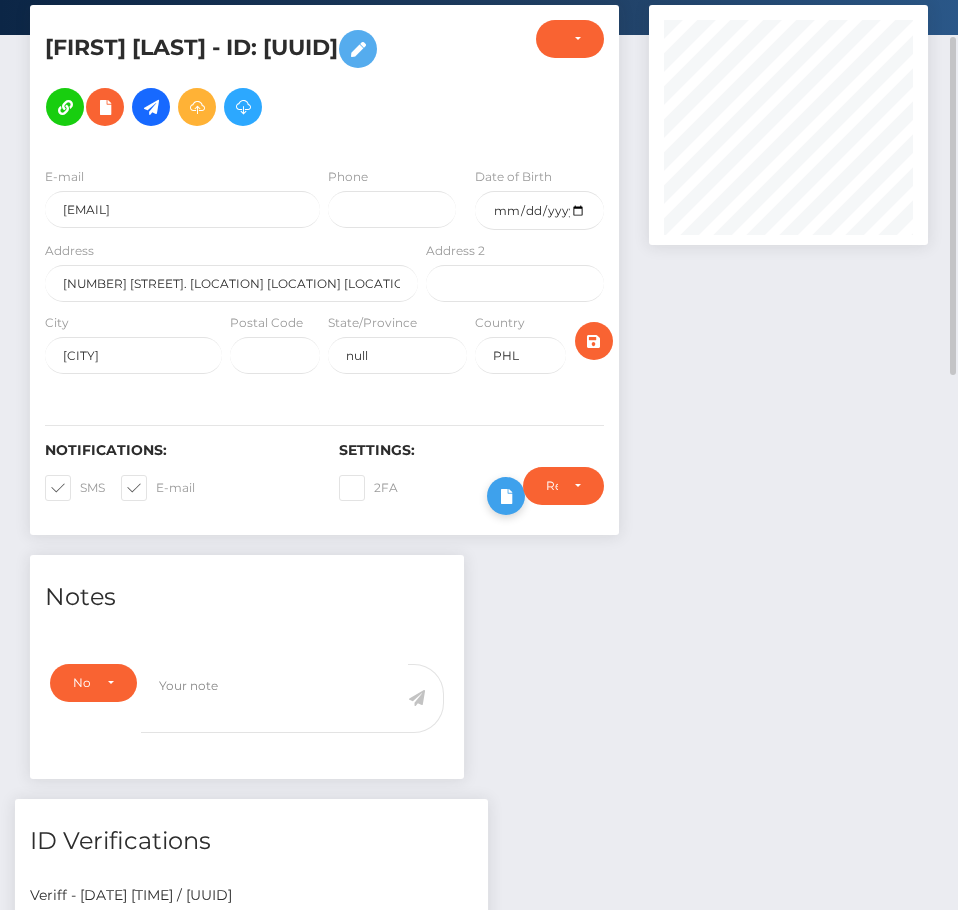 click on "Require ID/Selfie Verification
Do
not
require
Paid by
payee
Require ID/Selfie Verification" at bounding box center [563, 496] 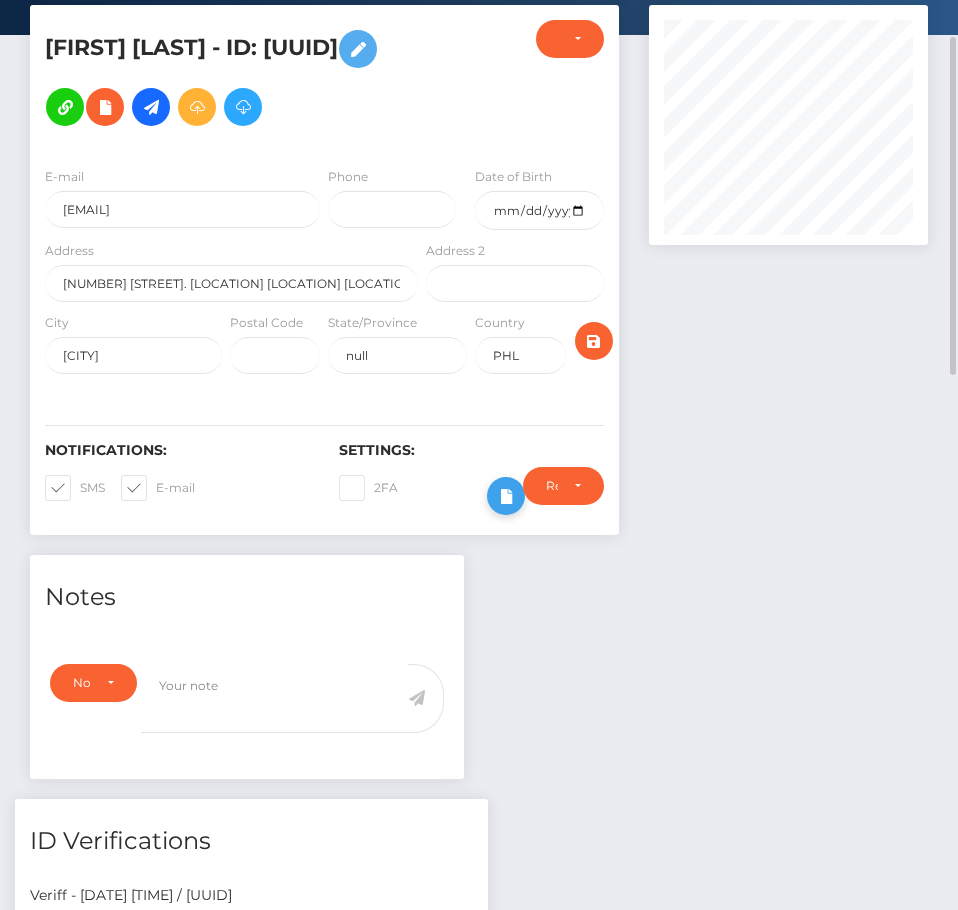 click at bounding box center [506, 496] 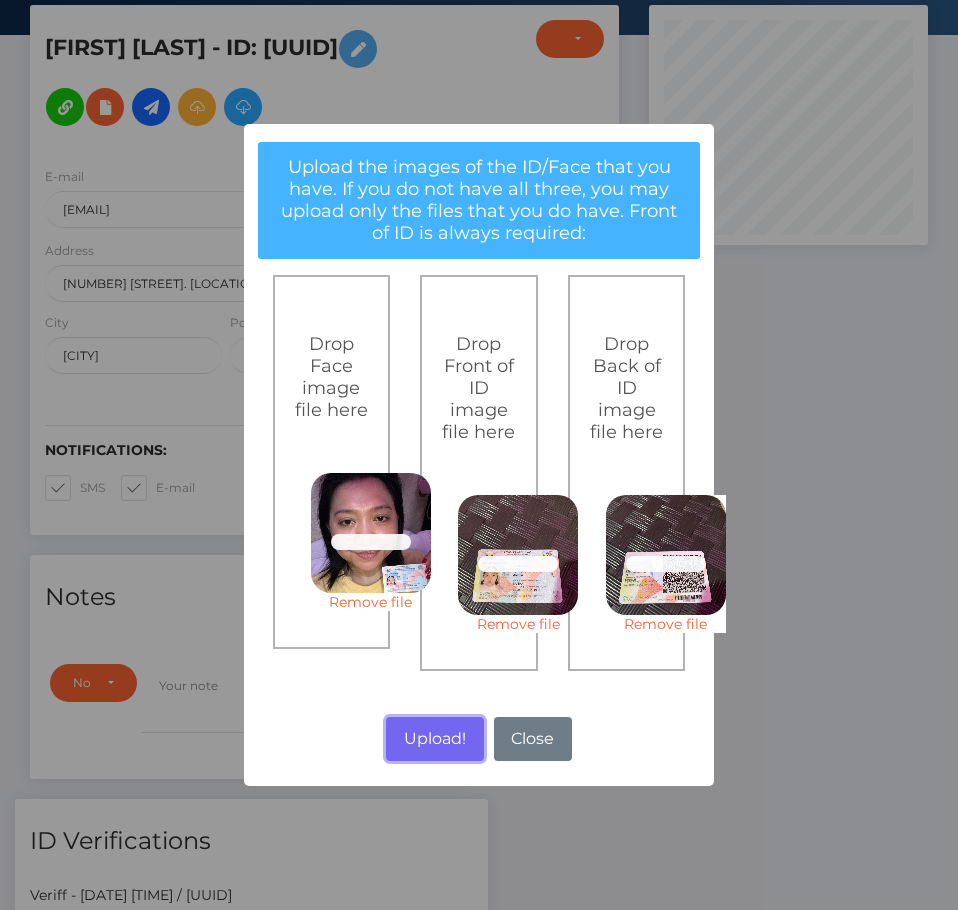 drag, startPoint x: 435, startPoint y: 749, endPoint x: 276, endPoint y: 4, distance: 761.7782 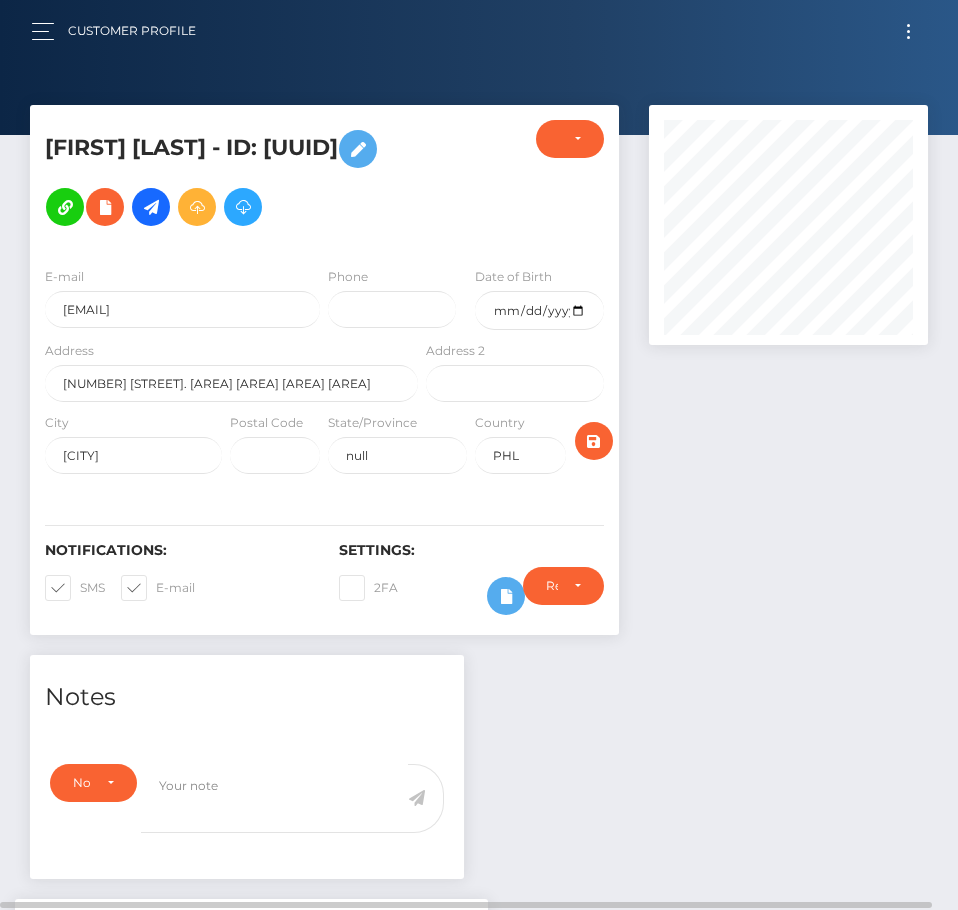 scroll, scrollTop: 0, scrollLeft: 0, axis: both 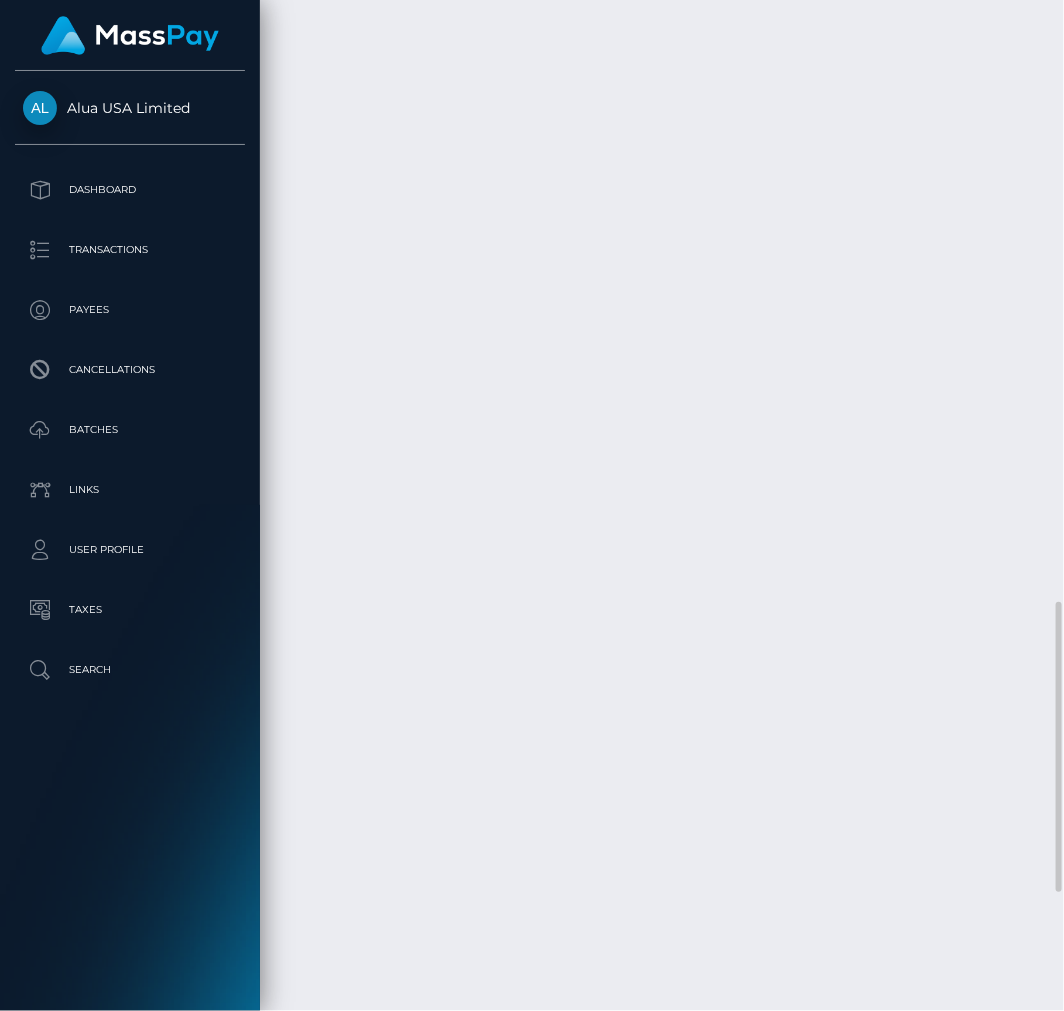 click on "face
document-back
document-front" at bounding box center [570, -576] 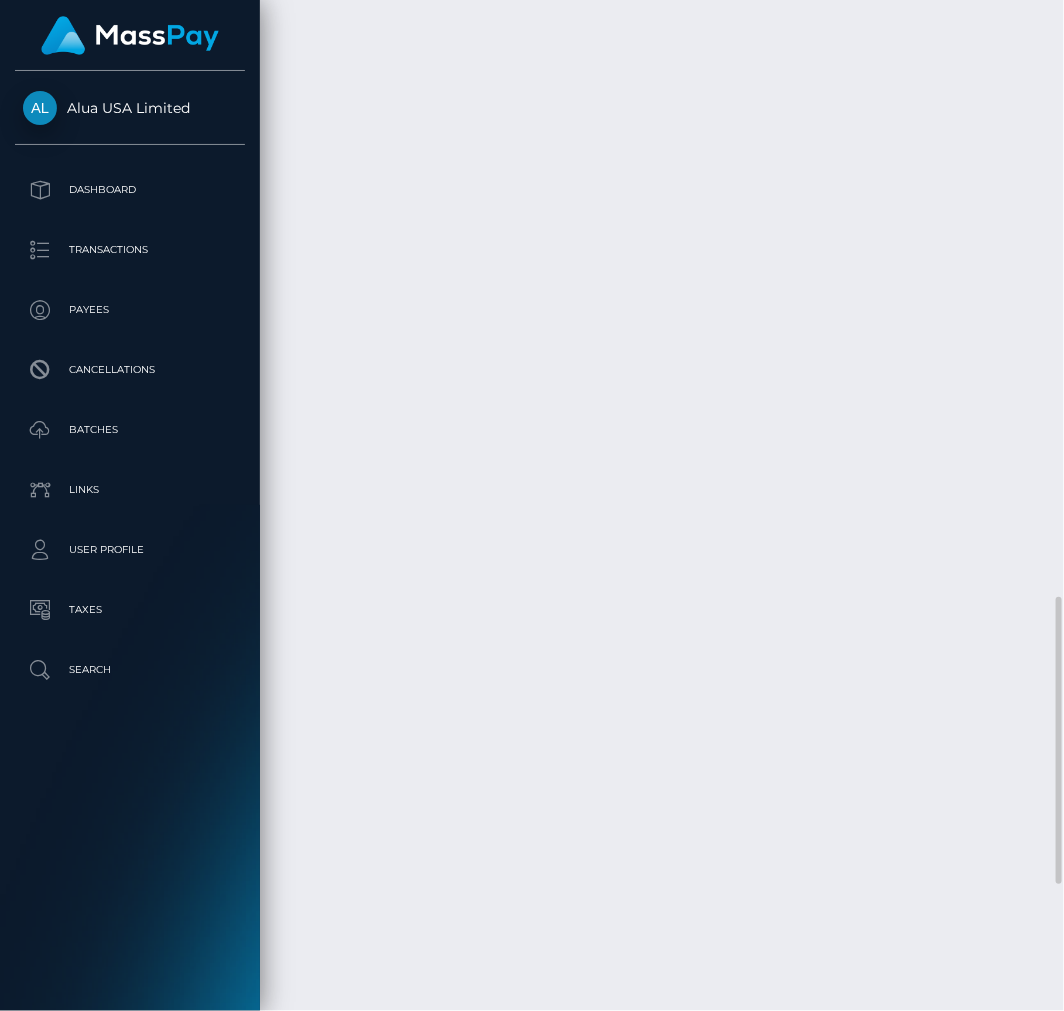 scroll, scrollTop: 1988, scrollLeft: 0, axis: vertical 